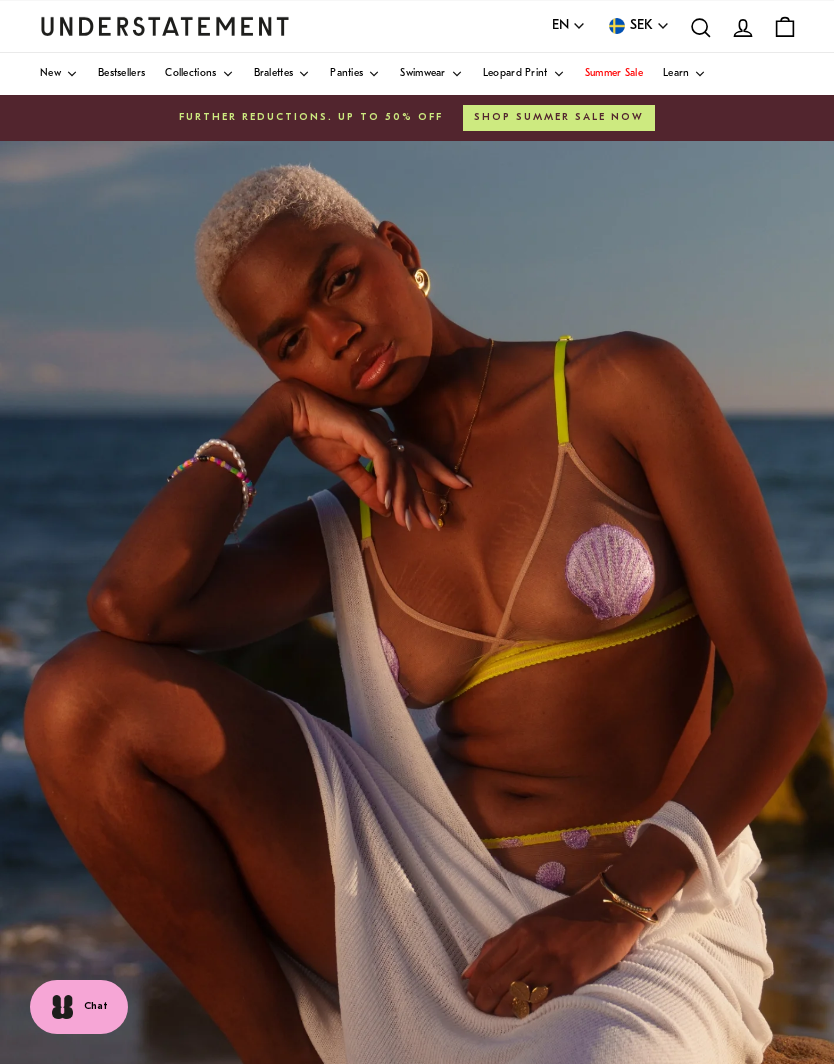 scroll, scrollTop: 0, scrollLeft: 0, axis: both 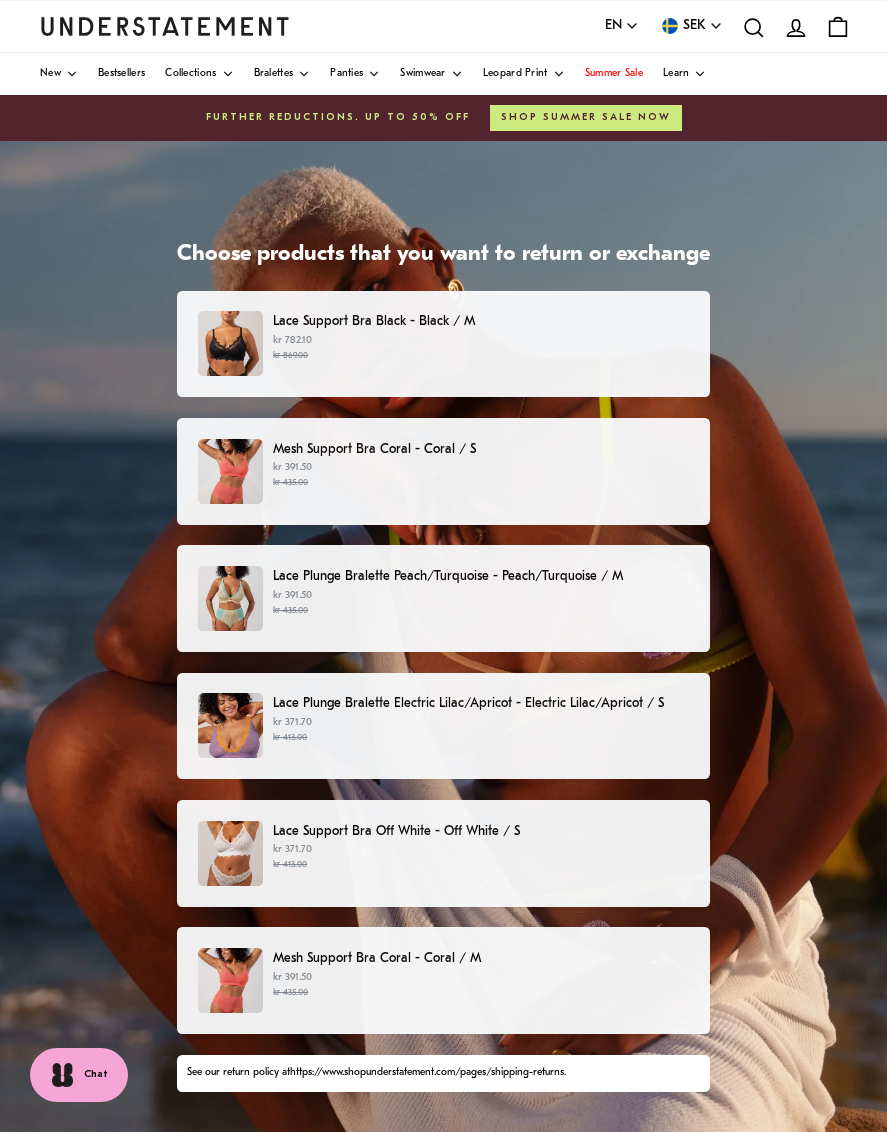 click at bounding box center [230, 343] 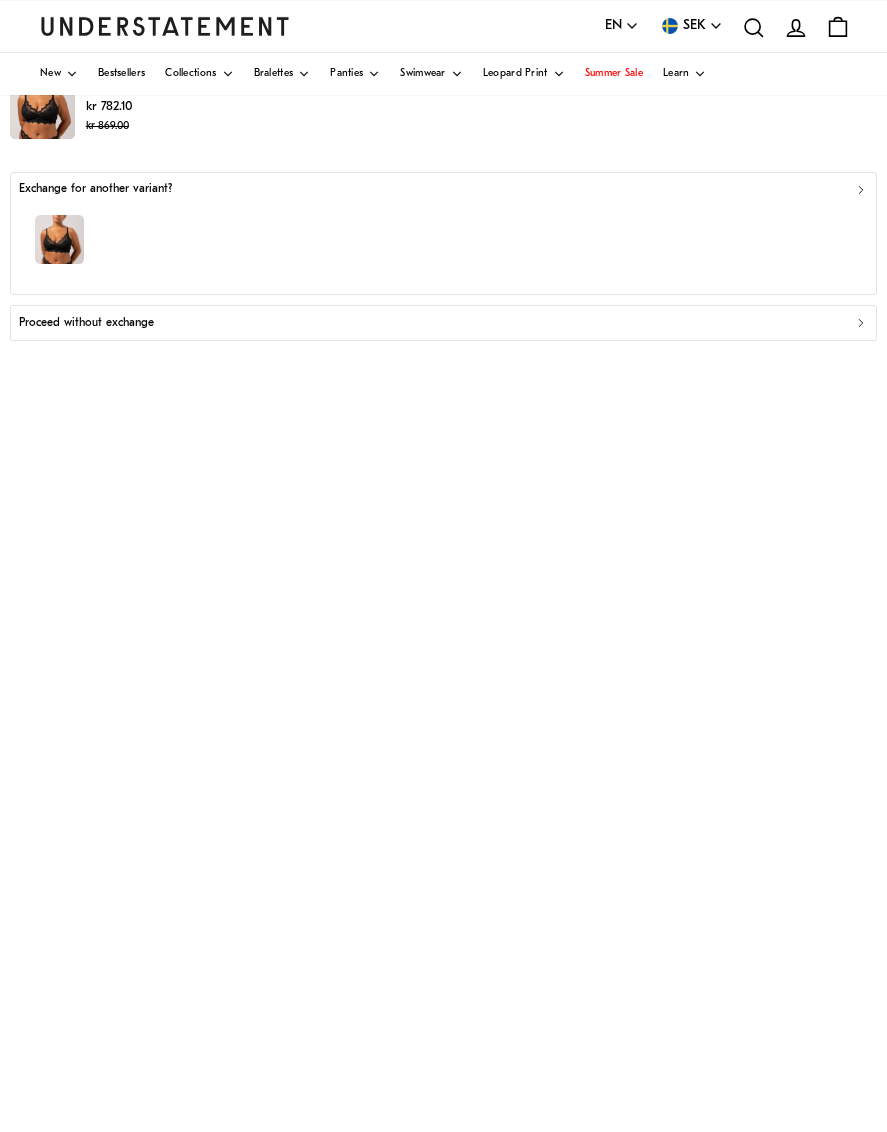 click on "Proceed without exchange" at bounding box center (443, 323) 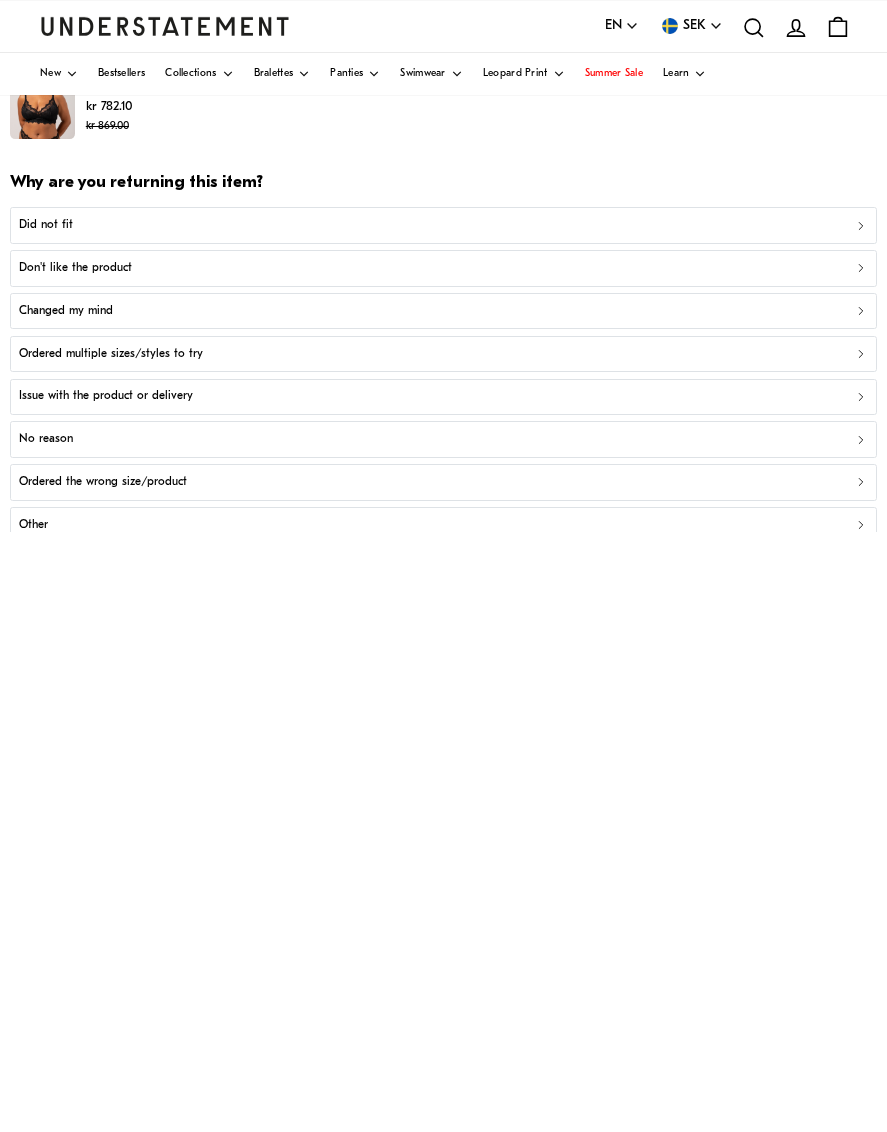 click on "Did not fit" at bounding box center (443, 225) 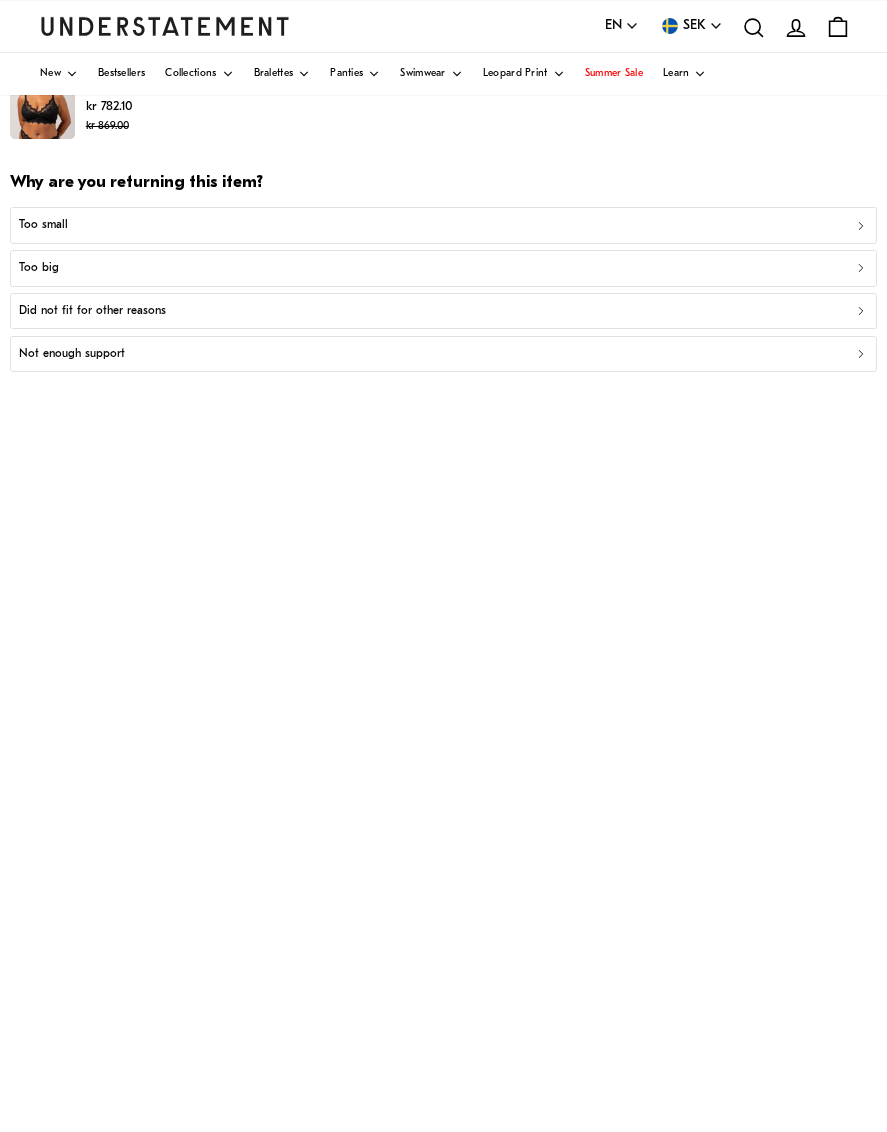 click on "Too big" at bounding box center (39, 268) 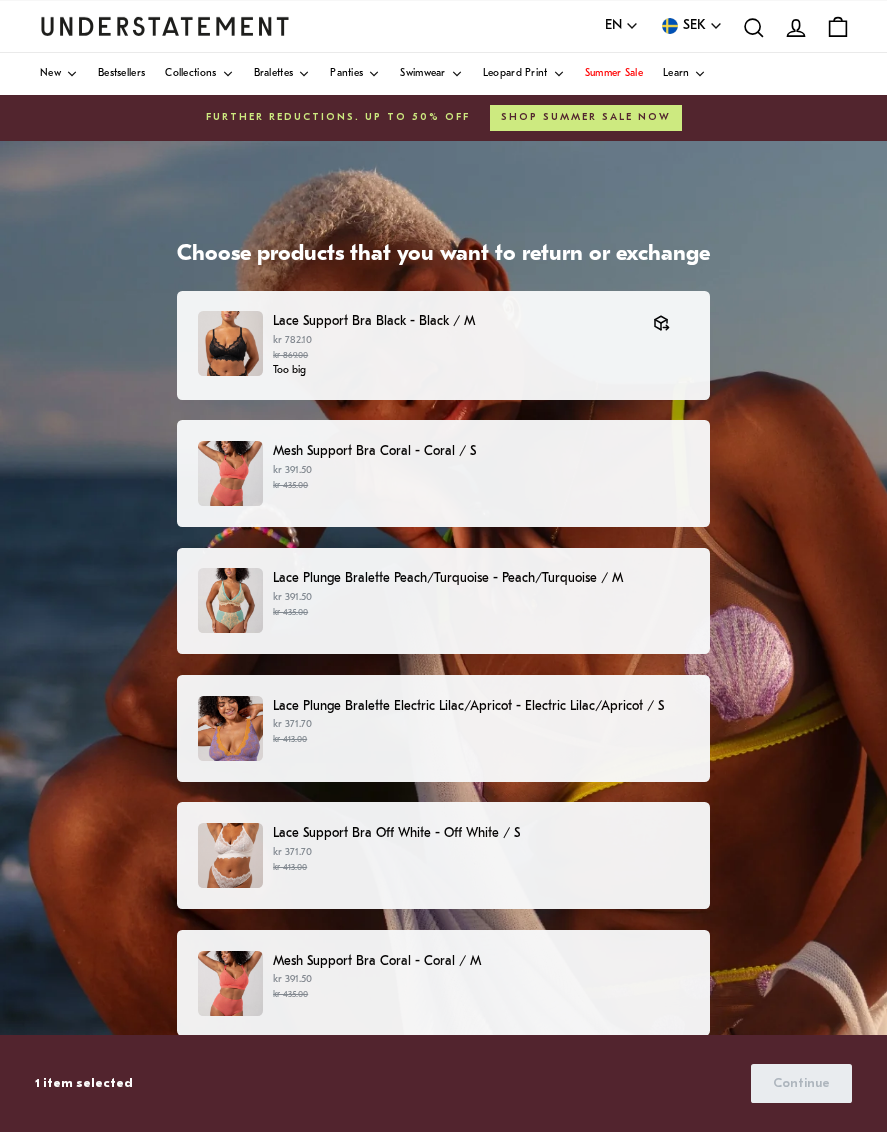 click at bounding box center (230, 473) 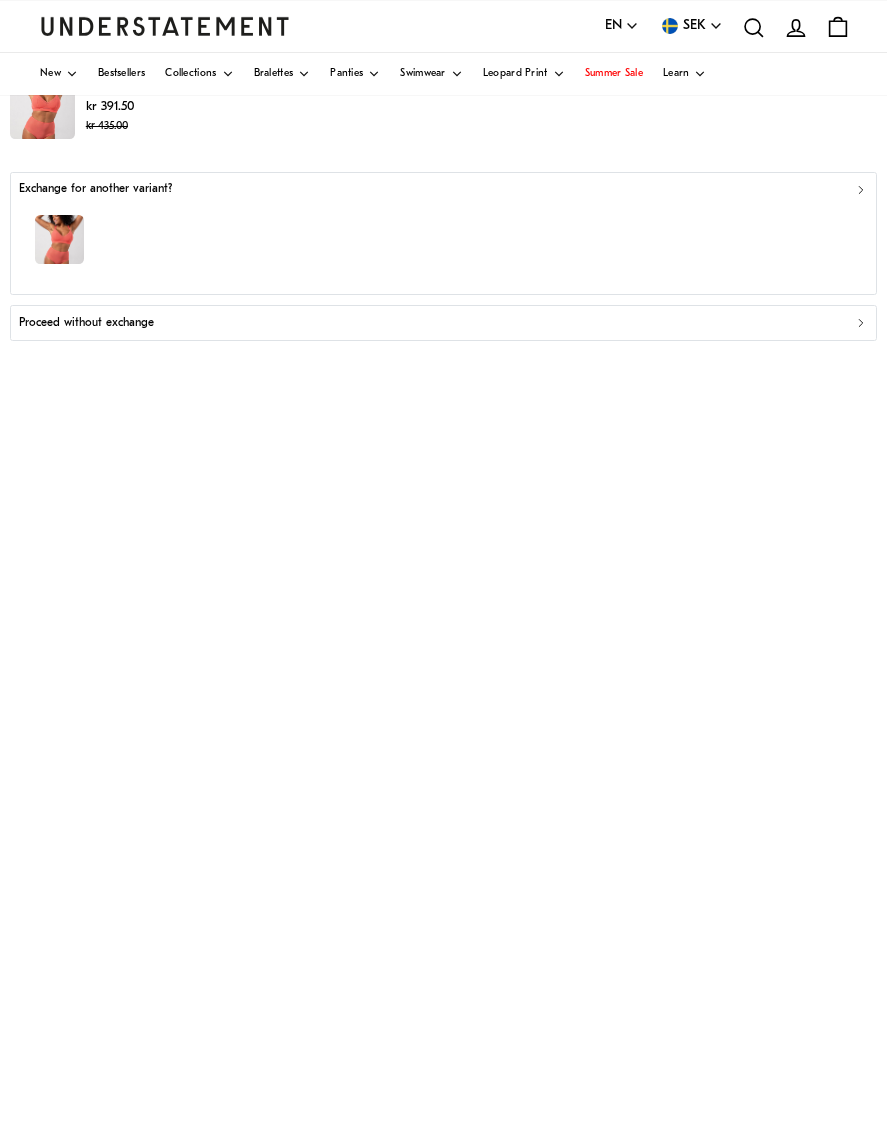 click on "Proceed without exchange" at bounding box center (443, 323) 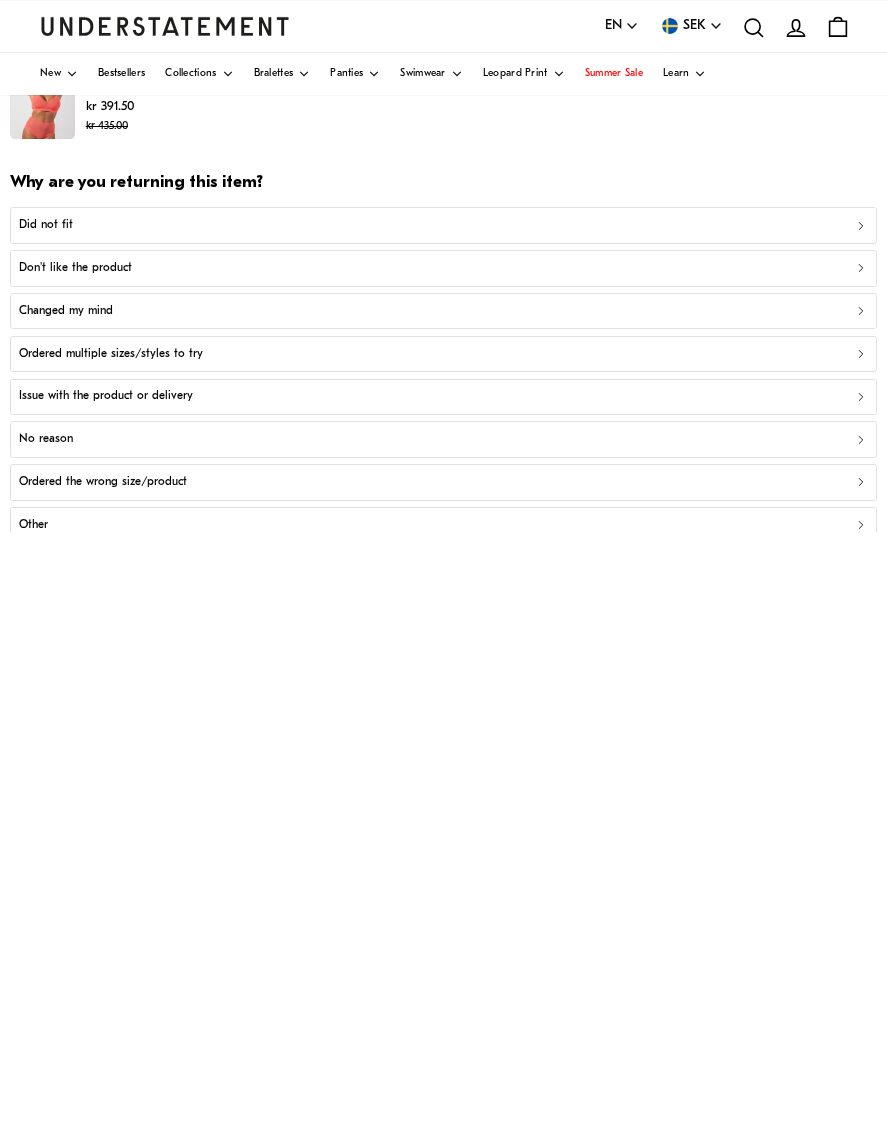 click on "Did not fit" at bounding box center [46, 225] 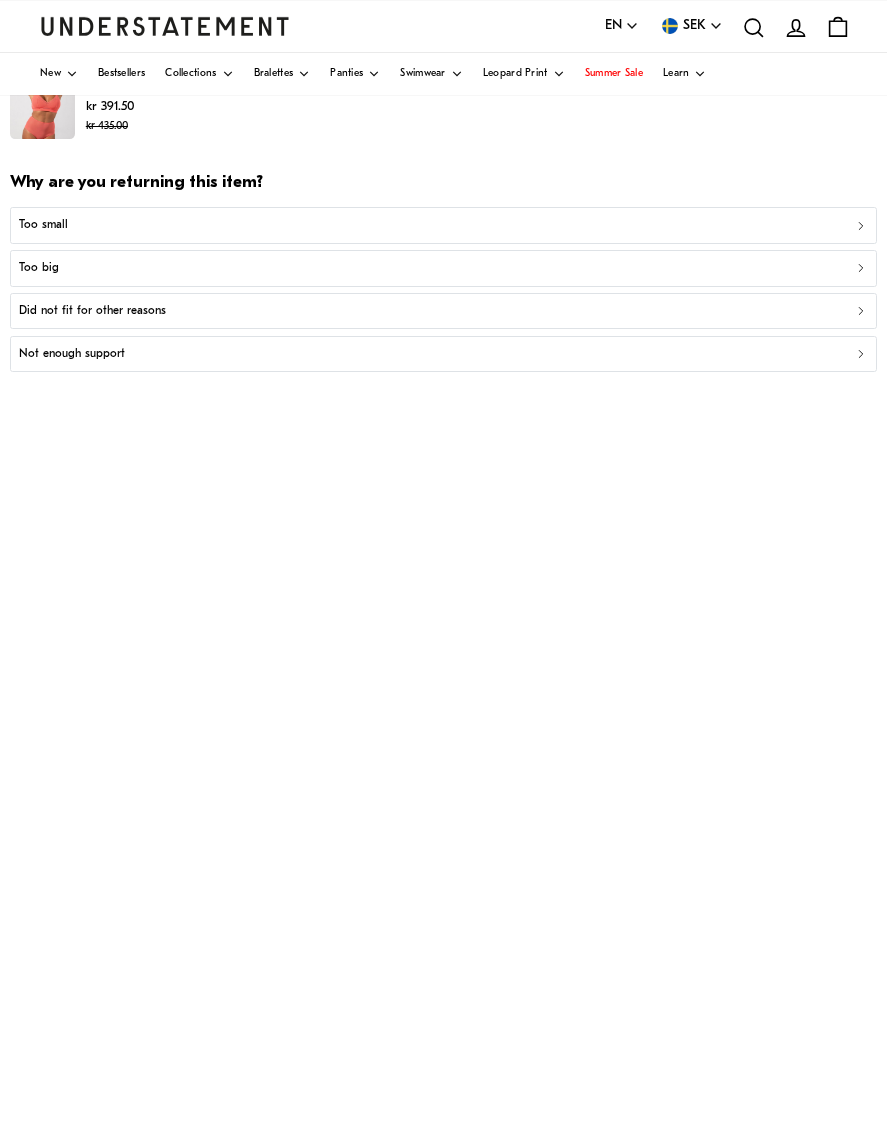 click on "Too small" at bounding box center (443, 225) 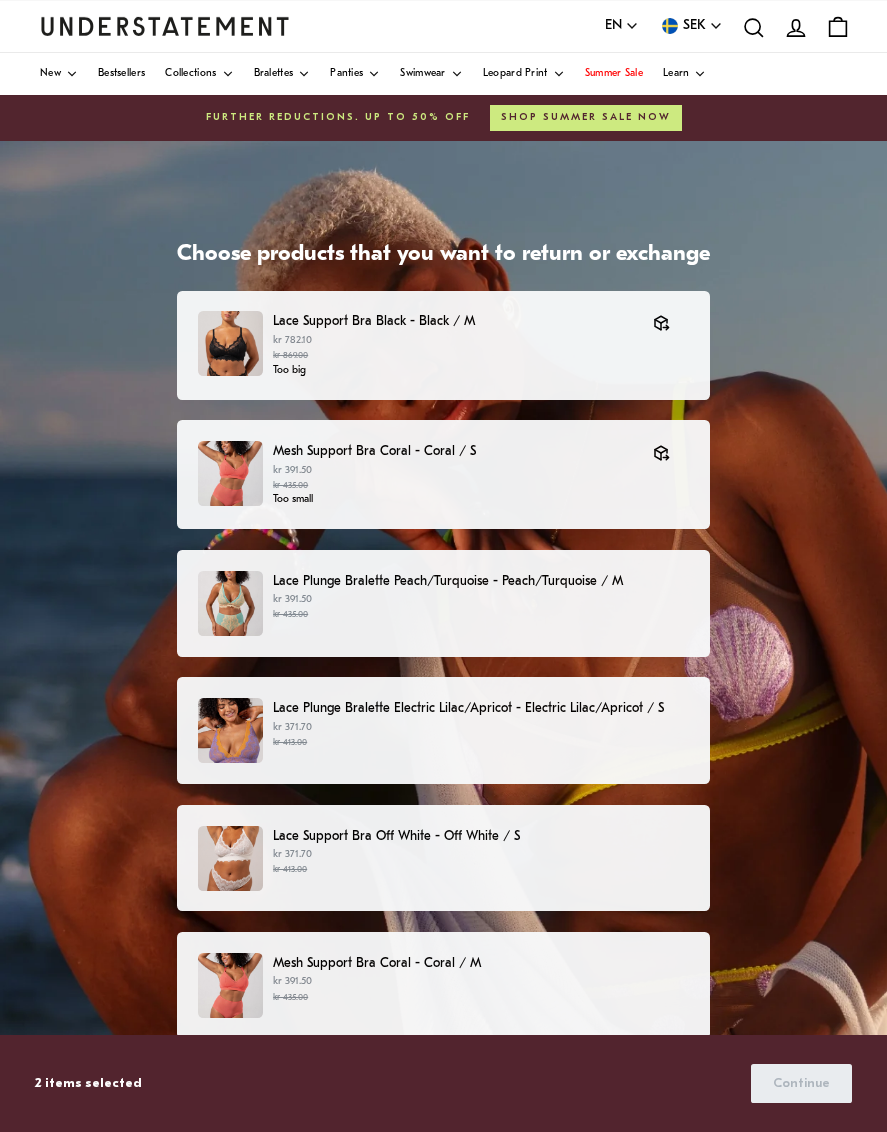 click on "kr 391.50   kr 435.00" at bounding box center (481, 607) 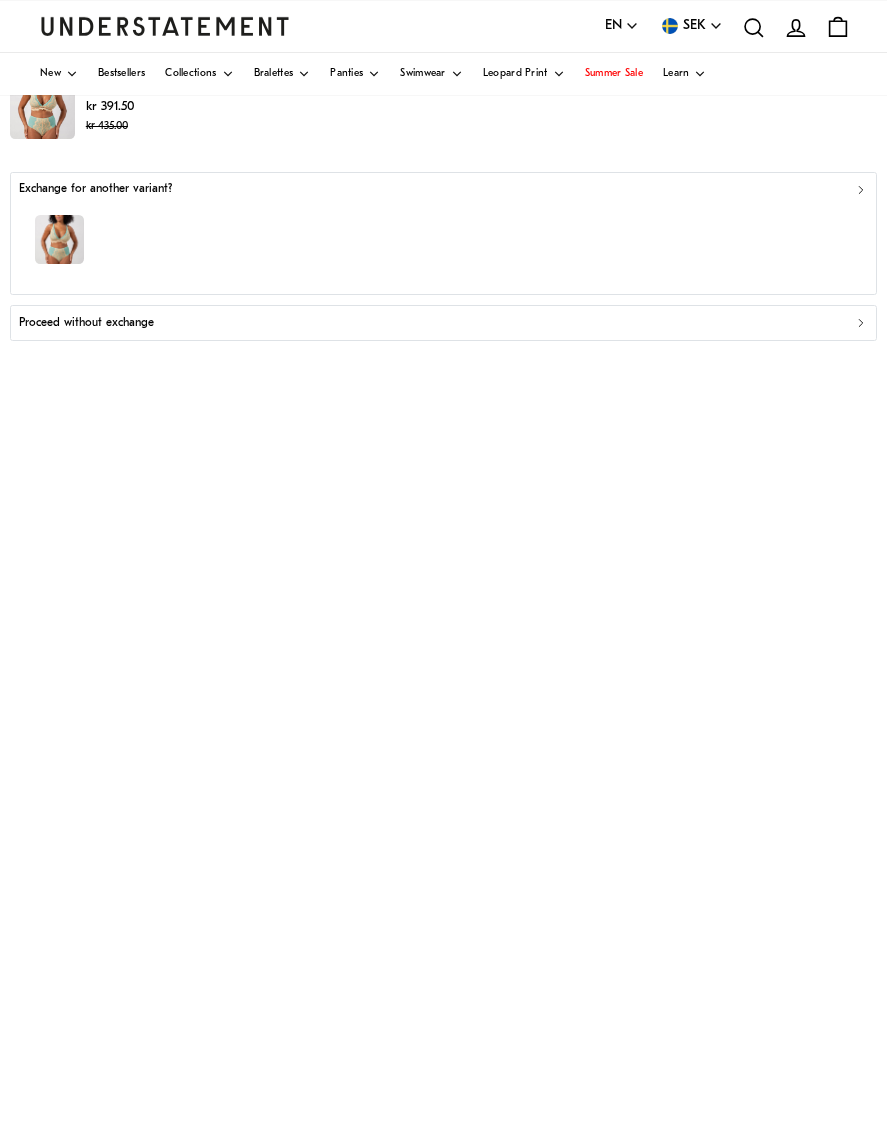 click at bounding box center [59, 239] 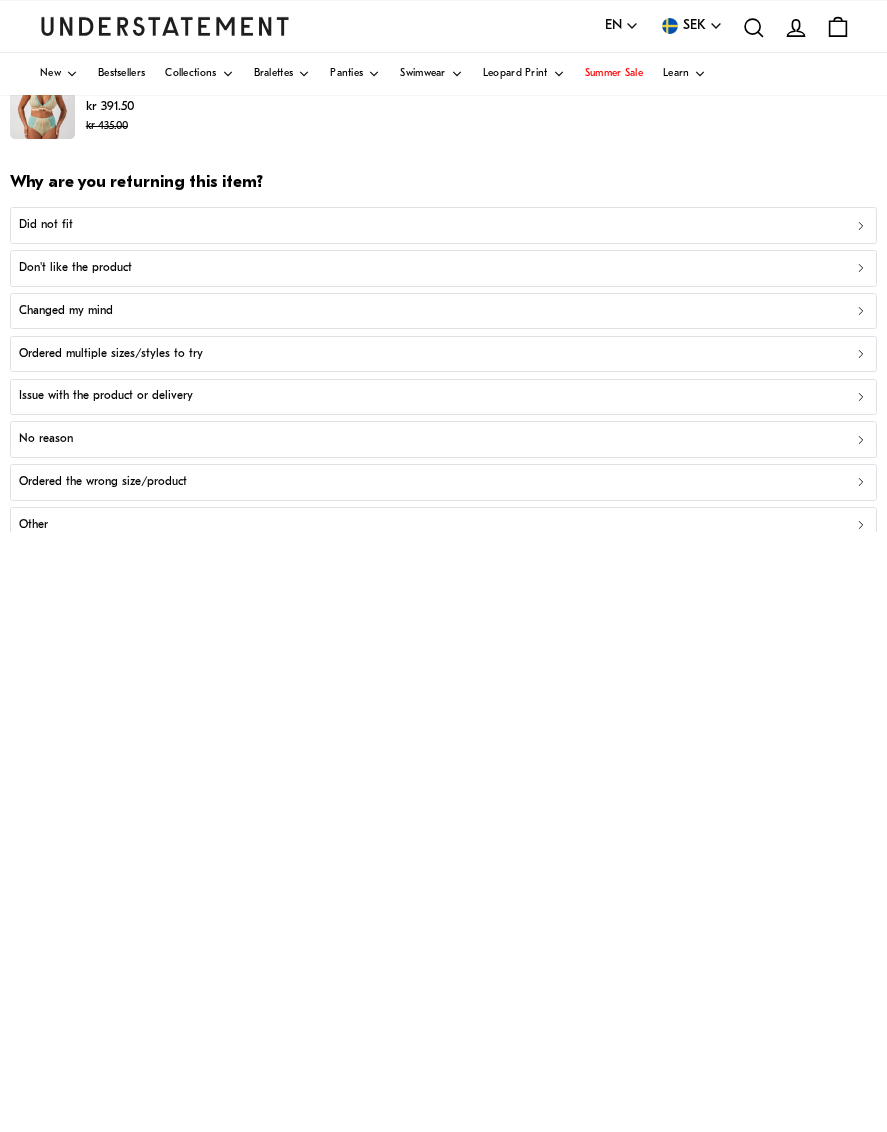 click on "Don't like the product" at bounding box center (75, 268) 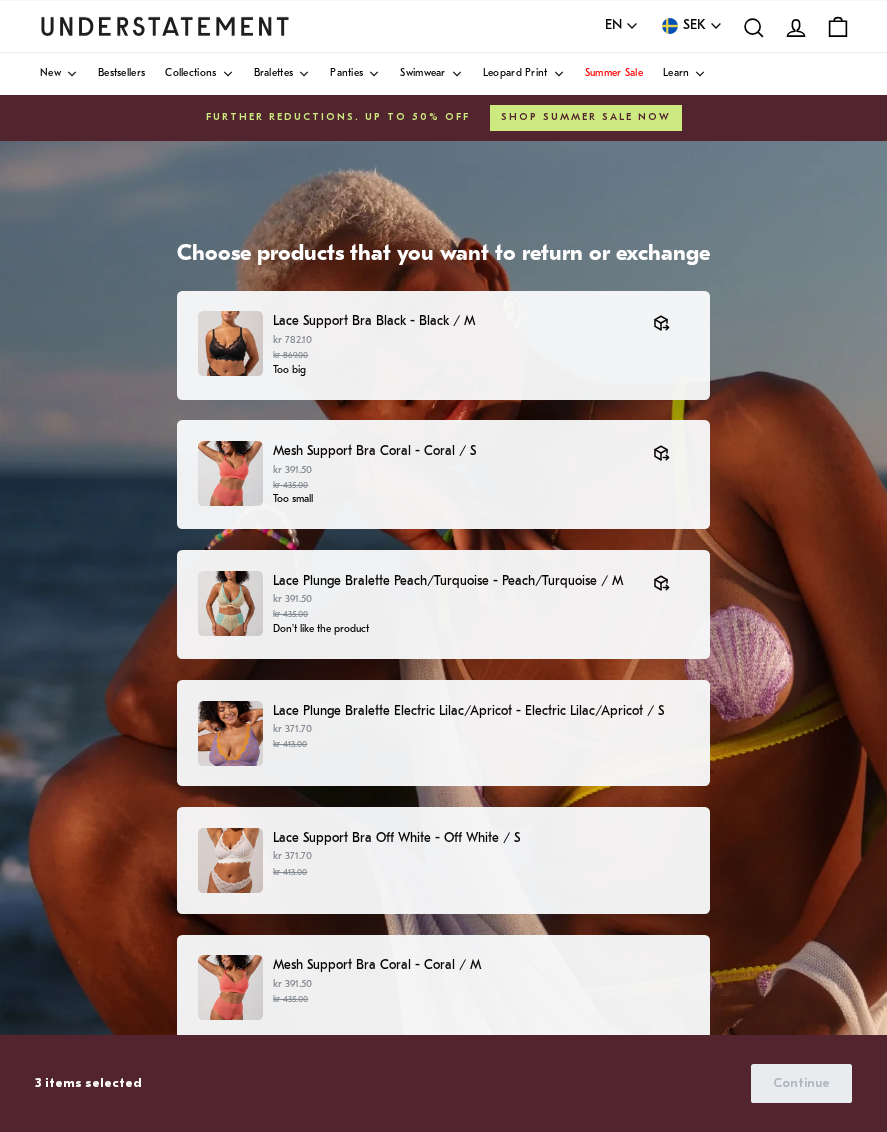 click on "kr 371.70   kr 413.00" at bounding box center [481, 737] 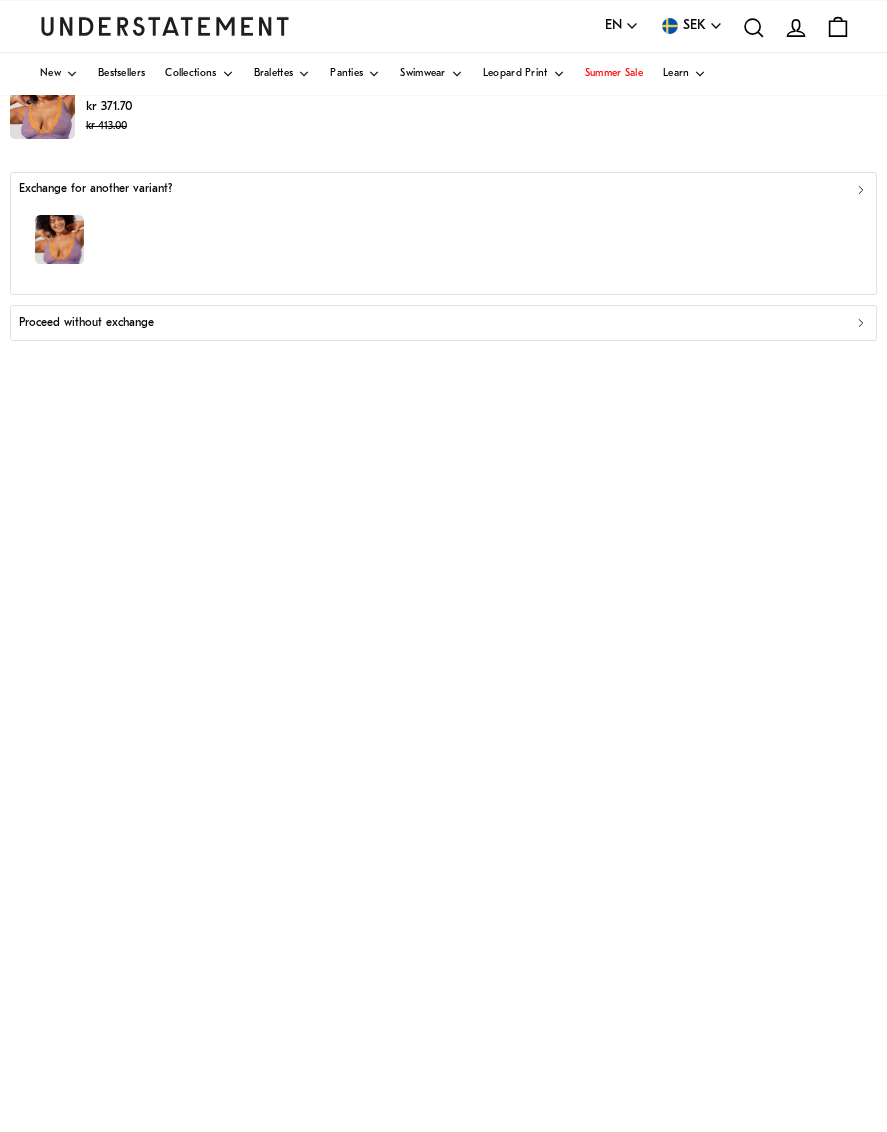 click on "Proceed without exchange" at bounding box center [443, 323] 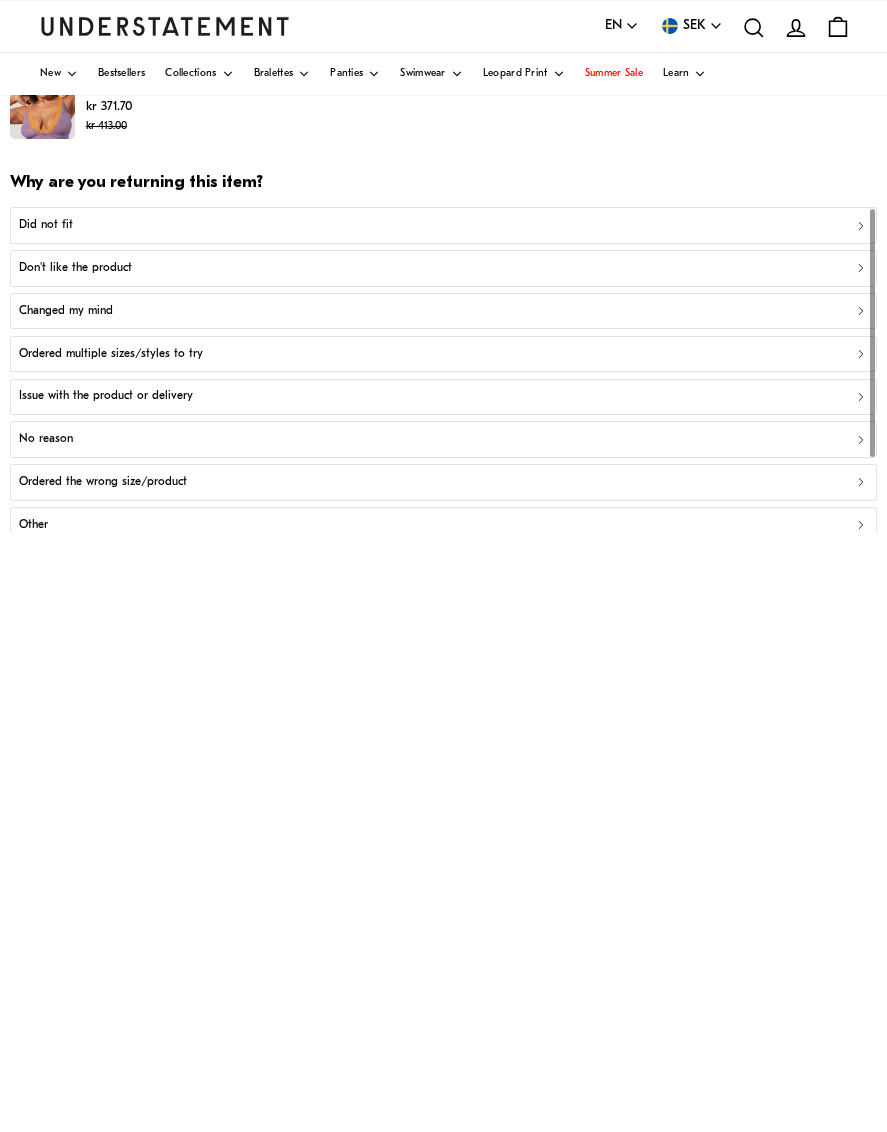 click on "Don't like the product" at bounding box center [75, 268] 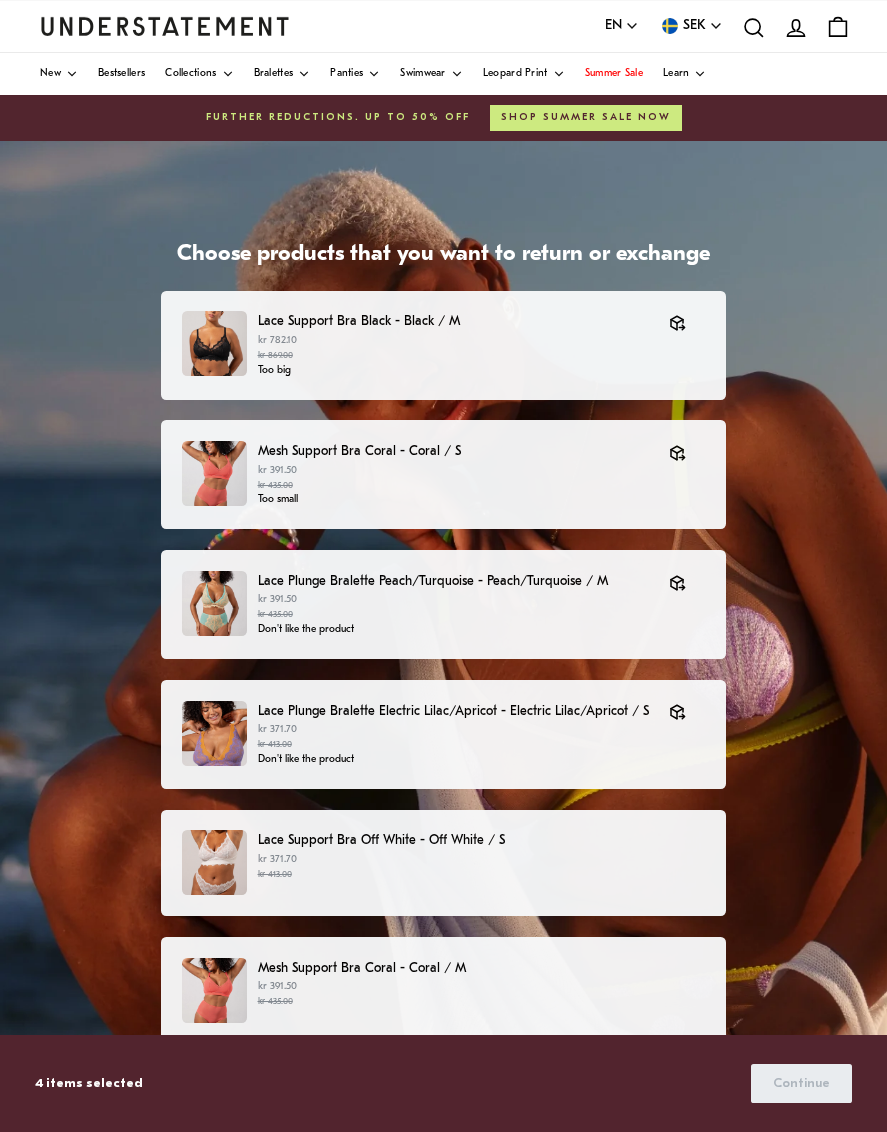 click on "kr 371.70   kr 413.00" at bounding box center (481, 867) 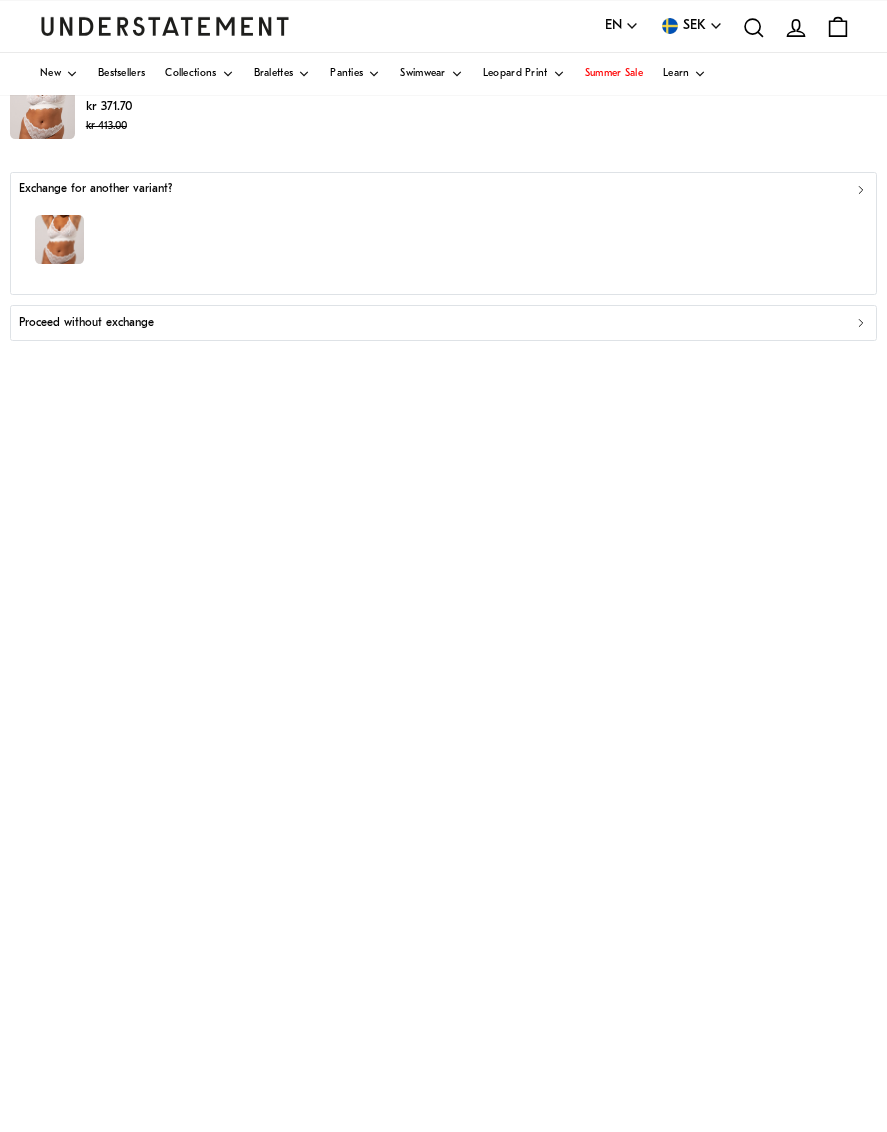 click on "Proceed without exchange" at bounding box center [86, 323] 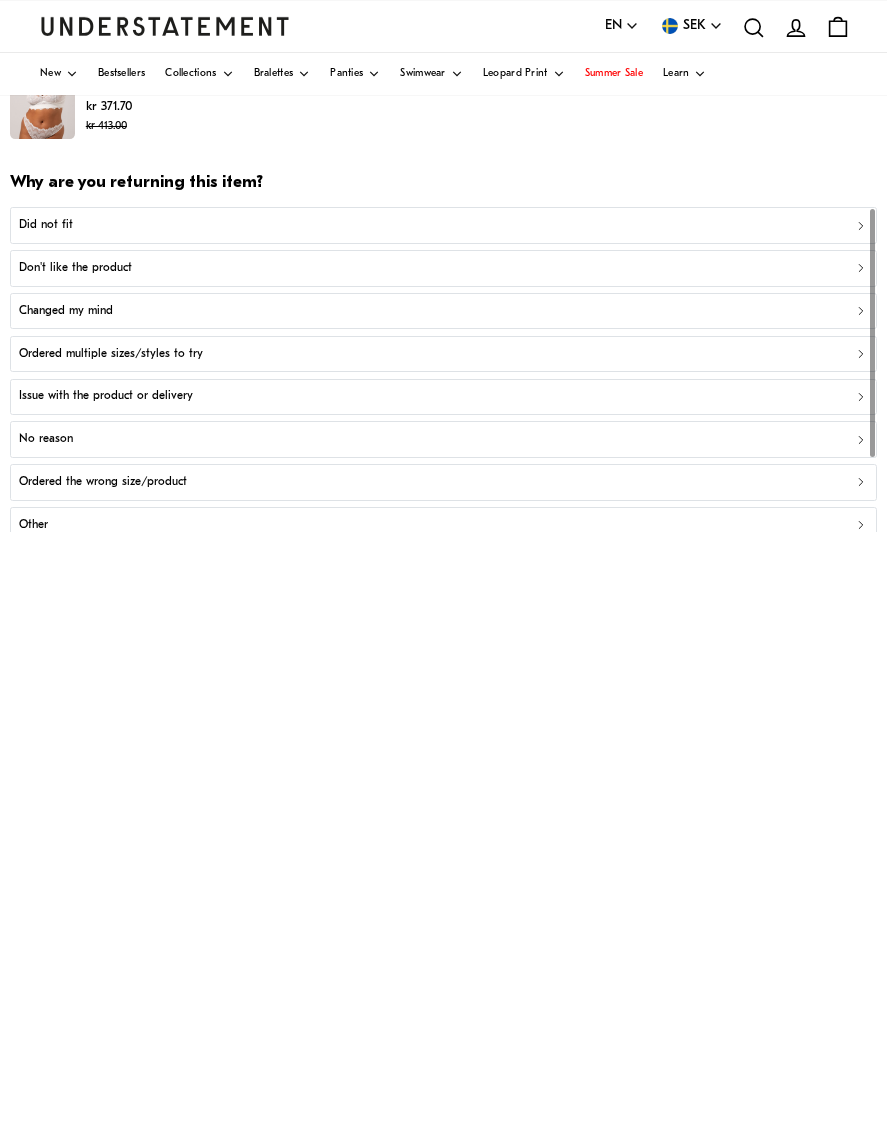click on "Did not fit" at bounding box center (46, 225) 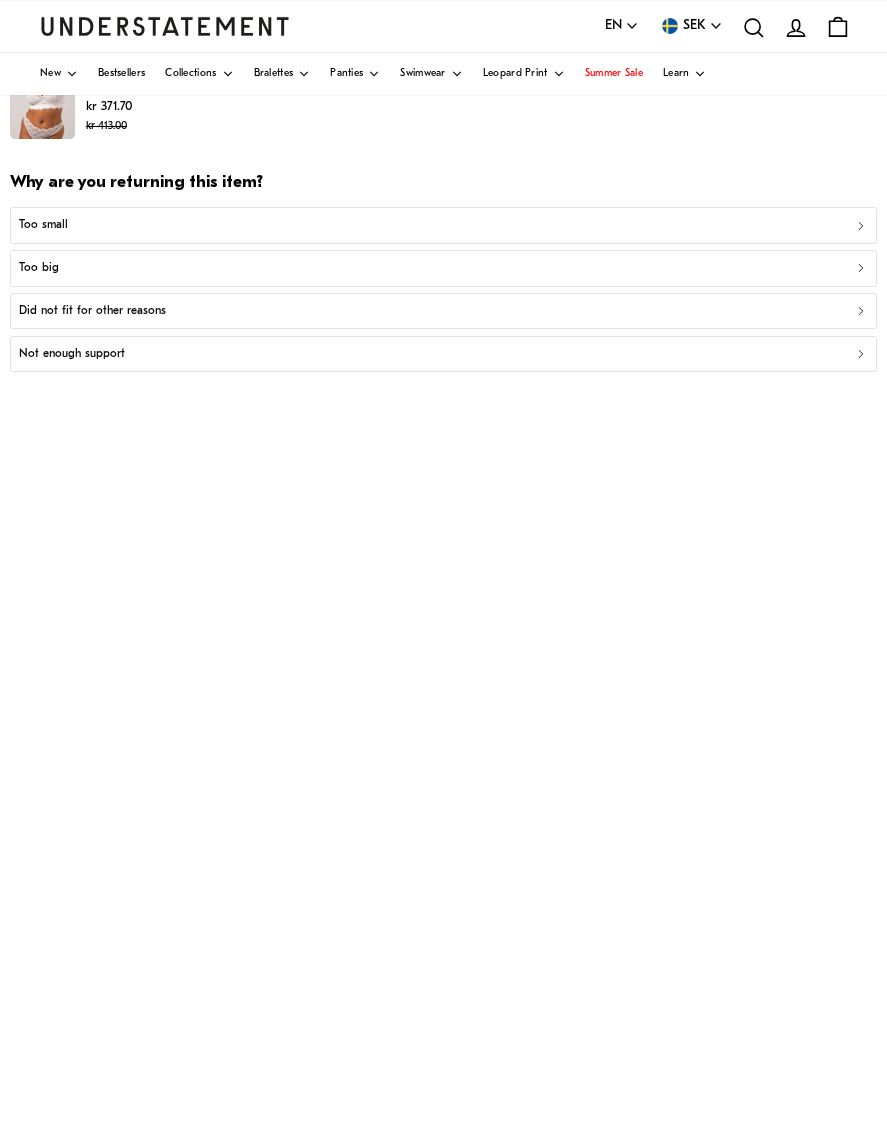 click on "Too small" at bounding box center (43, 225) 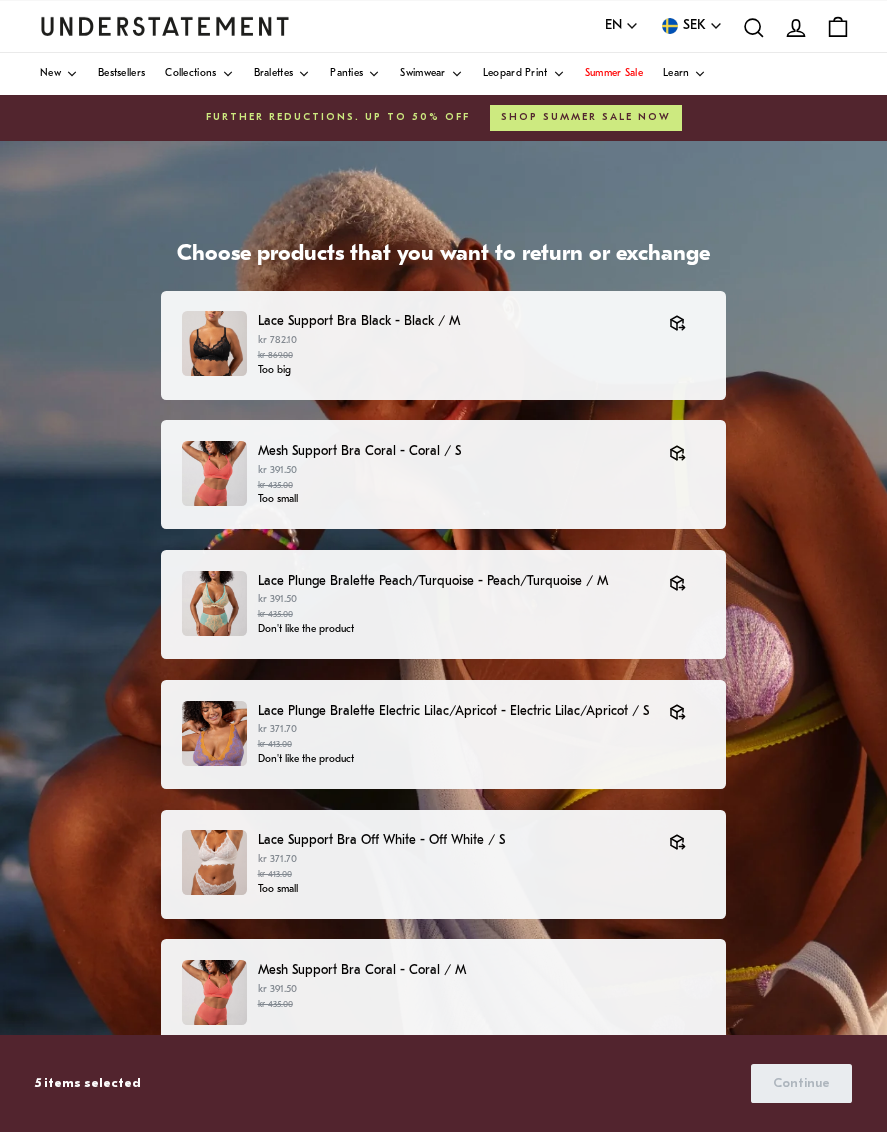 click on "Mesh Support Bra Coral - Coral / M" at bounding box center (481, 970) 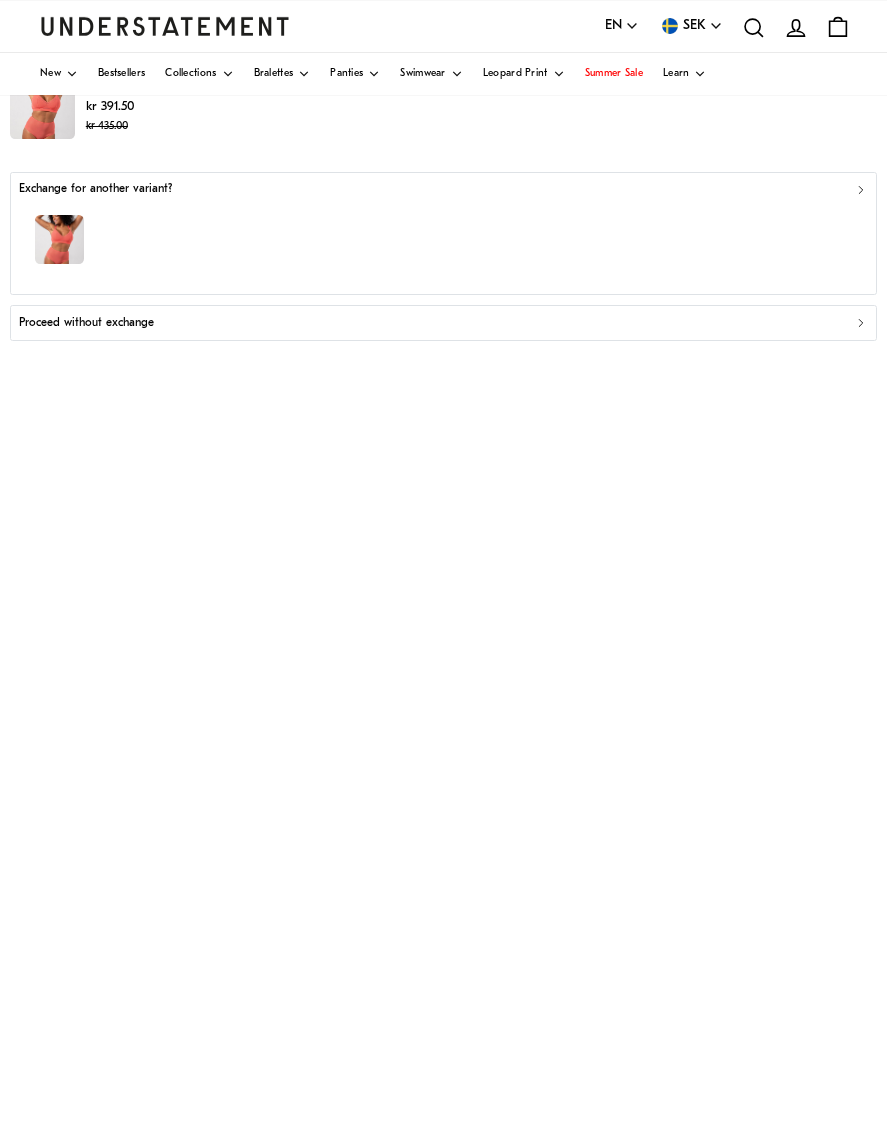 click on "Proceed without exchange" at bounding box center [86, 323] 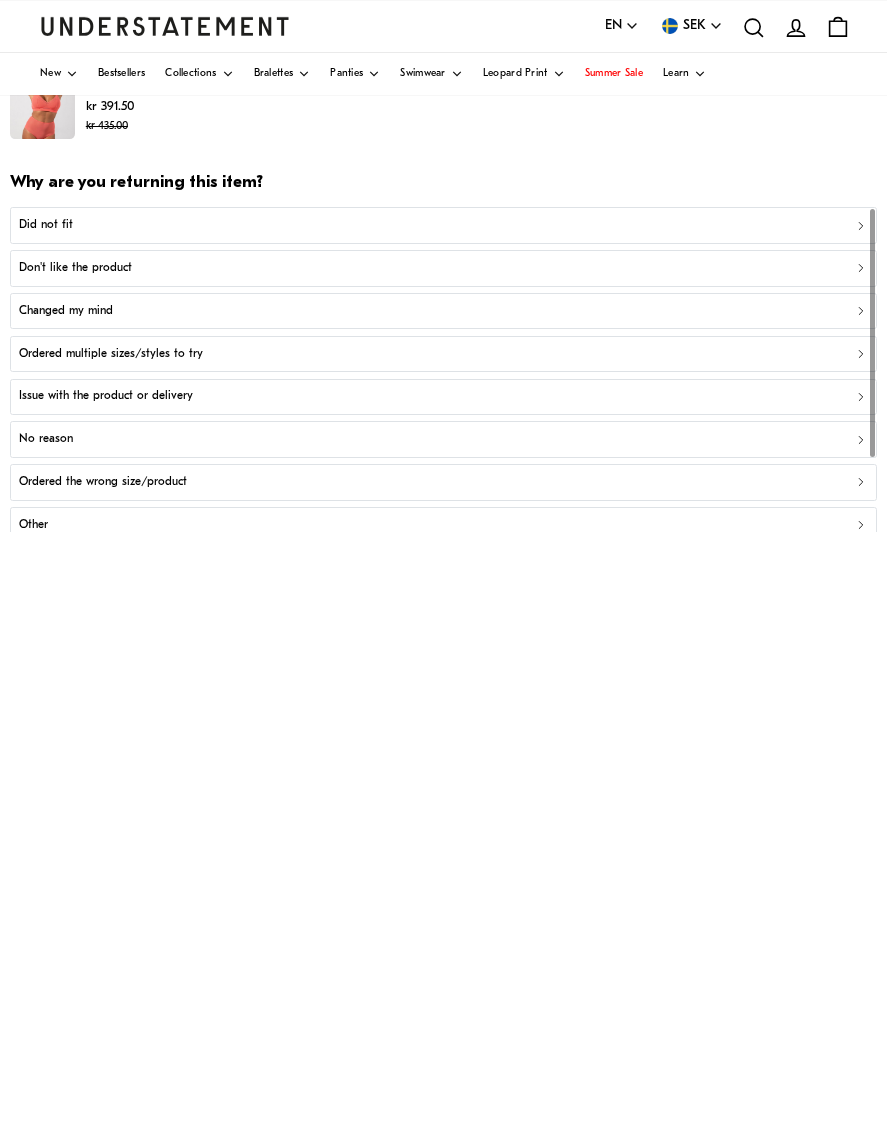 click on "Did not fit" at bounding box center [46, 225] 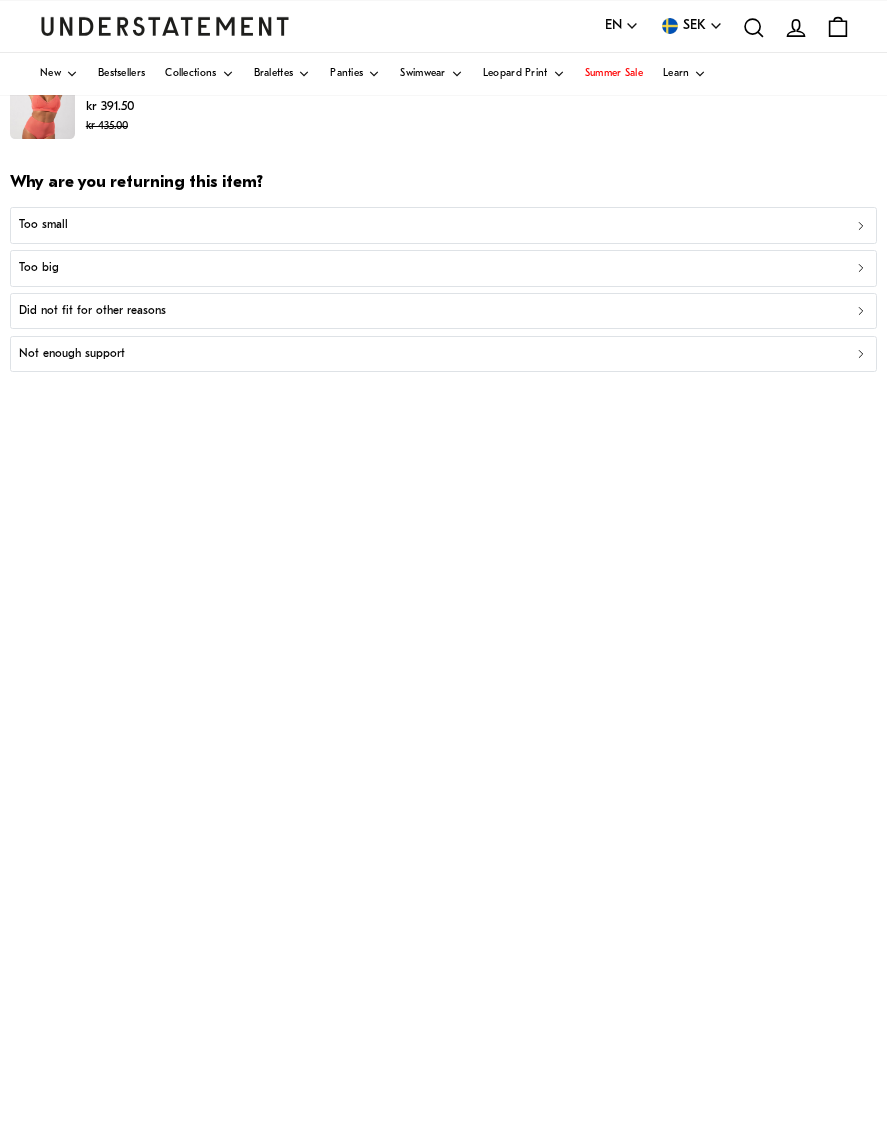 click on "Too big" at bounding box center [39, 268] 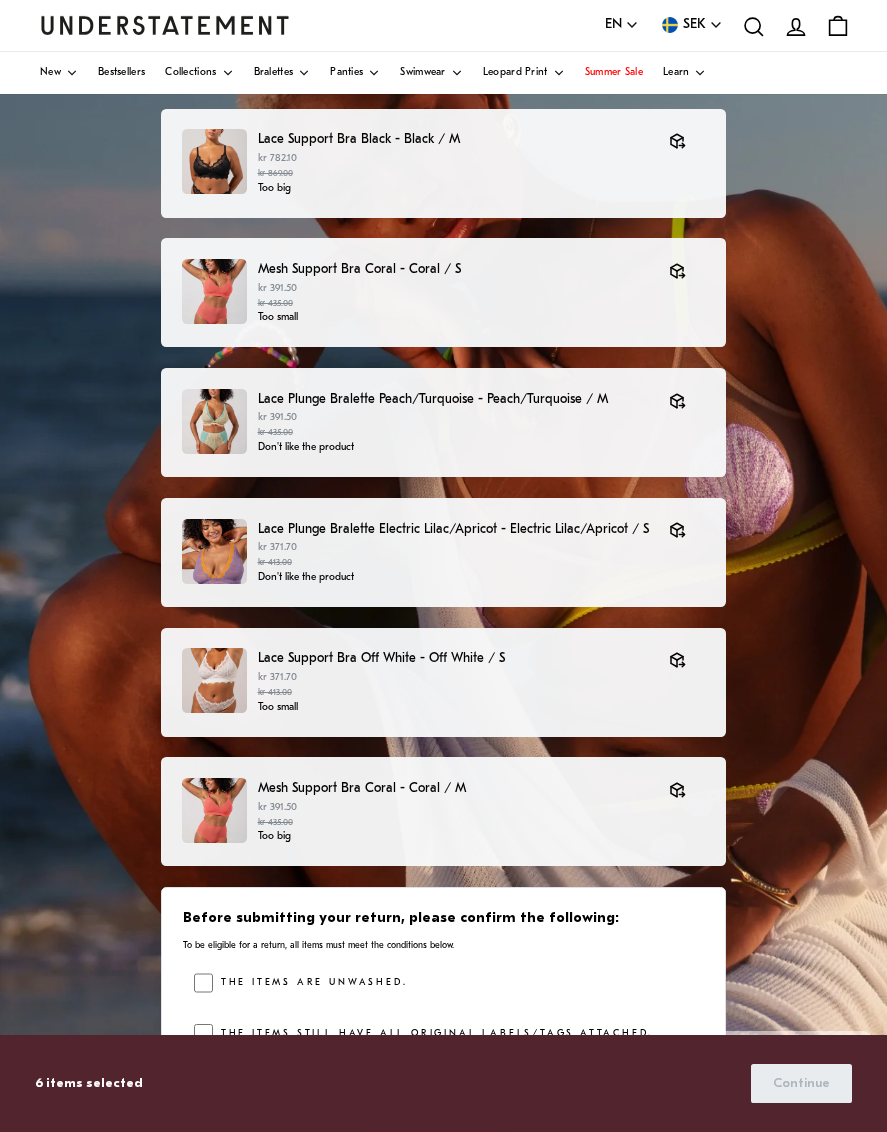 scroll, scrollTop: 220, scrollLeft: 0, axis: vertical 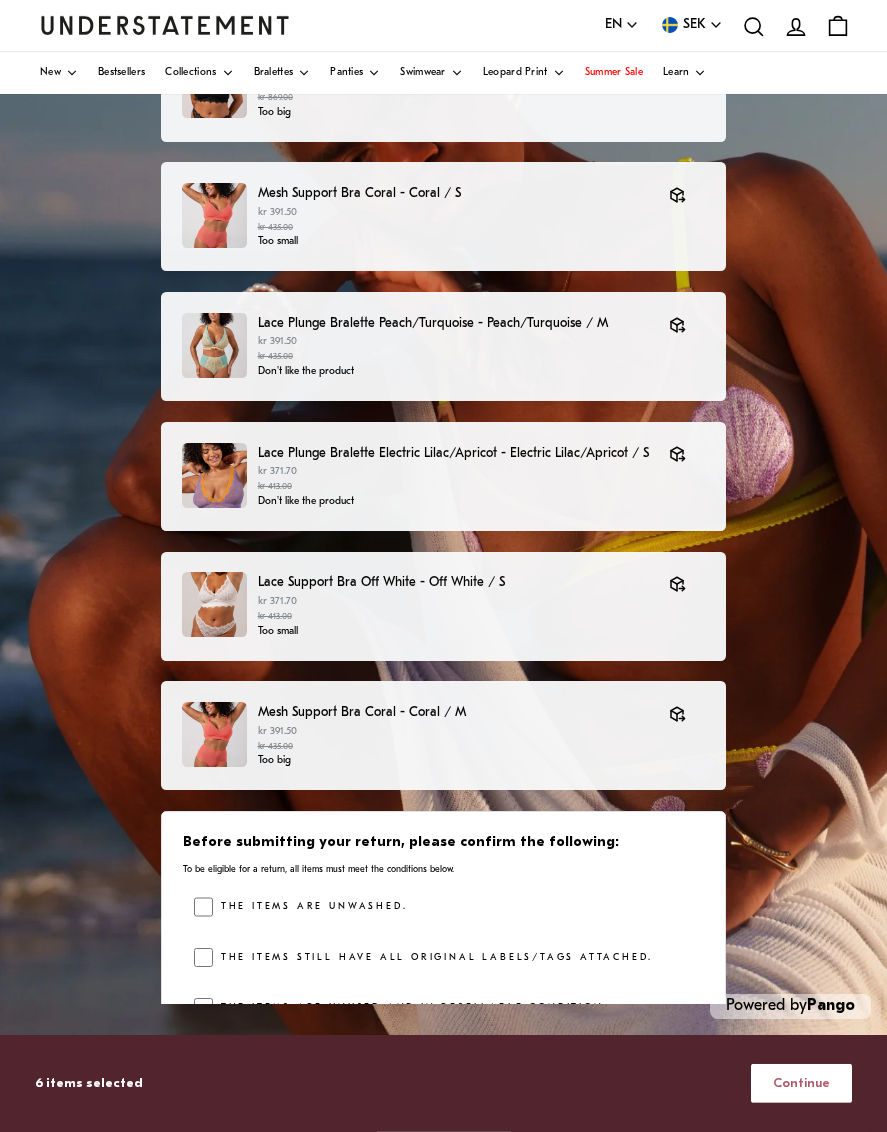 click on "Continue" at bounding box center (801, 1083) 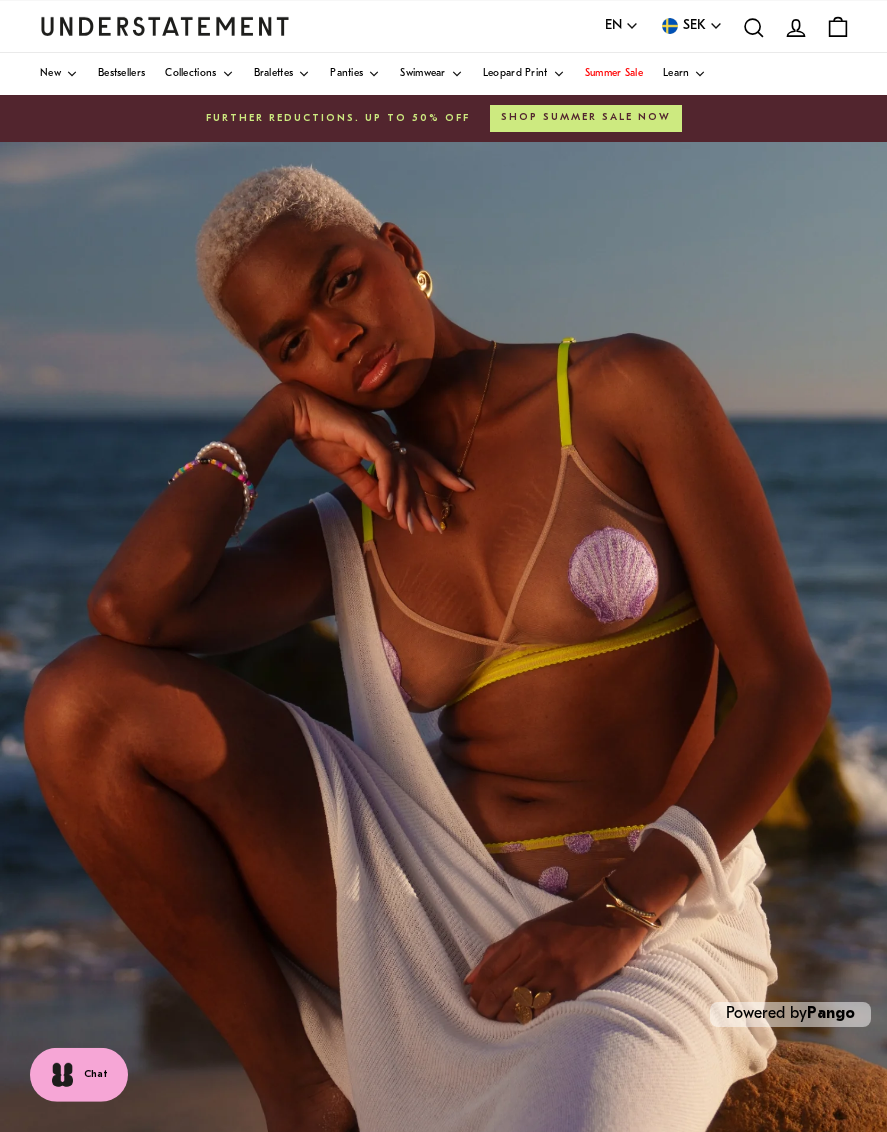 scroll, scrollTop: 10, scrollLeft: 0, axis: vertical 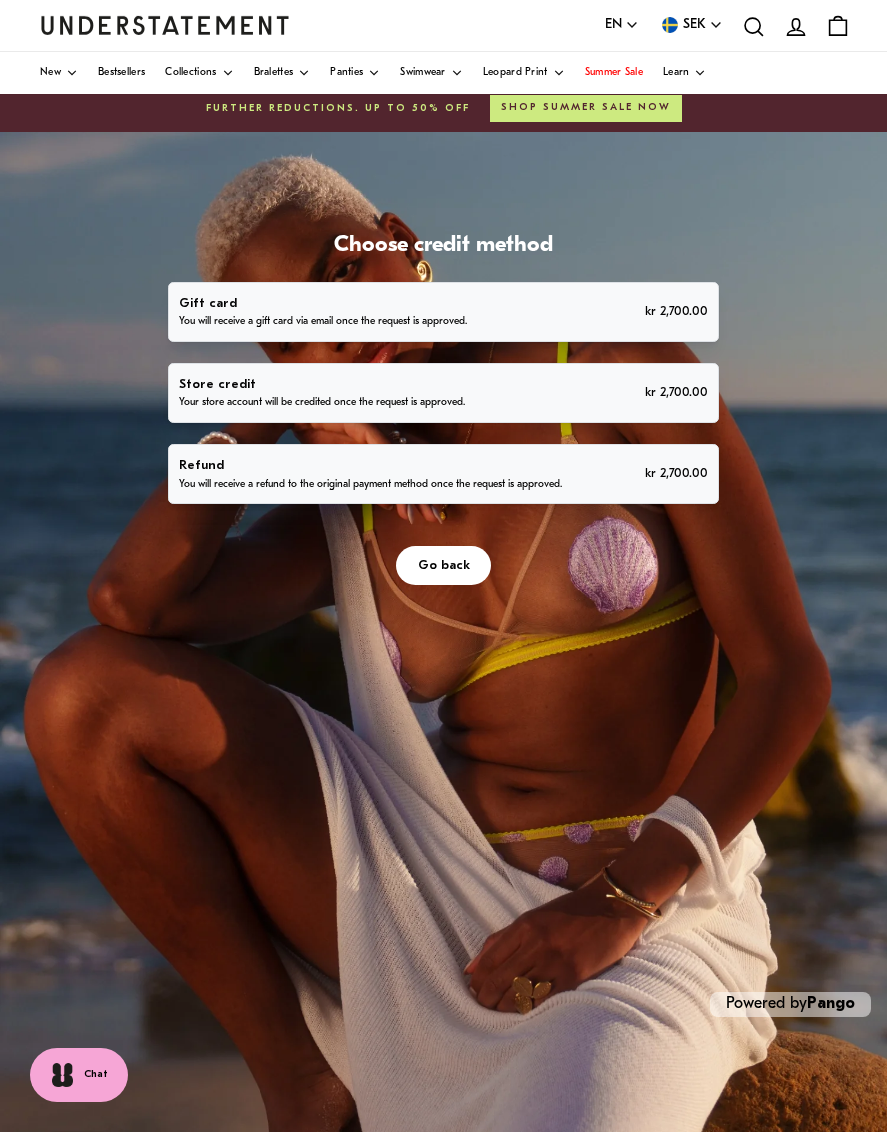 click on "kr 2,700.00" at bounding box center (676, 473) 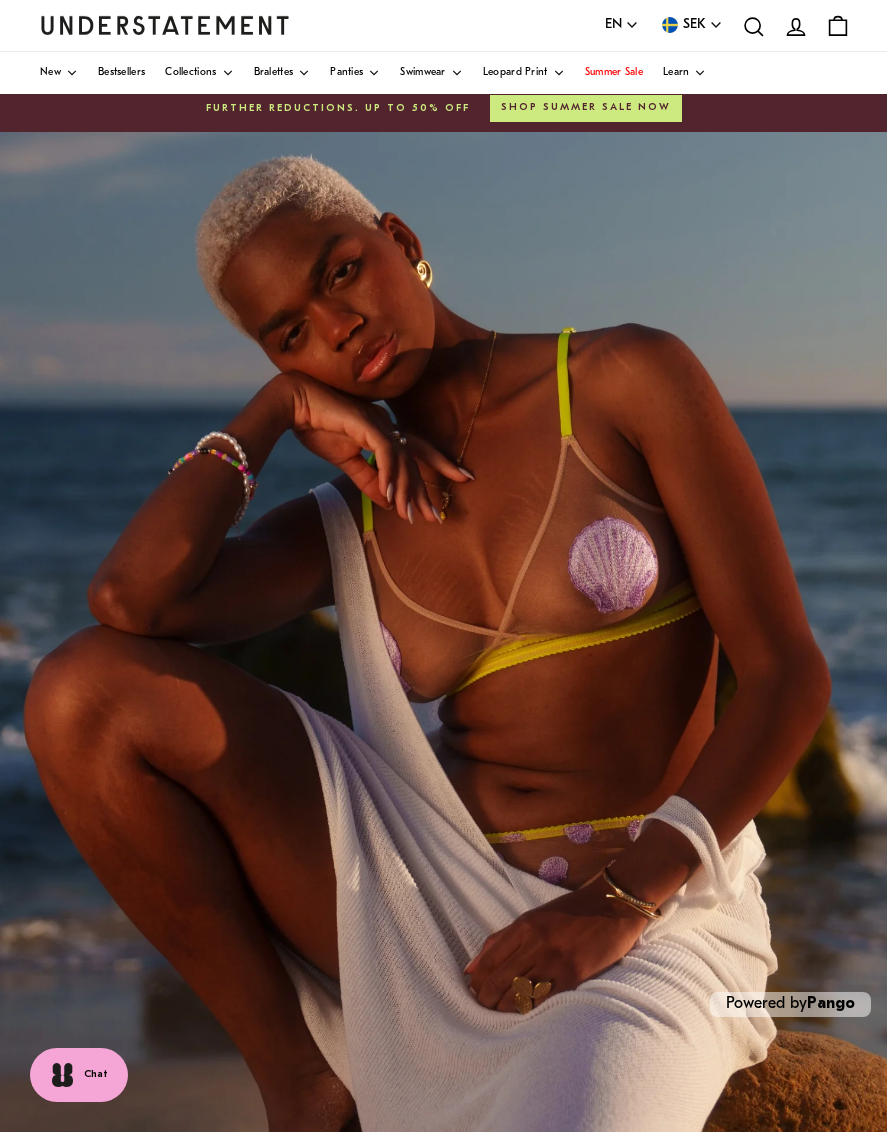 scroll, scrollTop: 0, scrollLeft: 0, axis: both 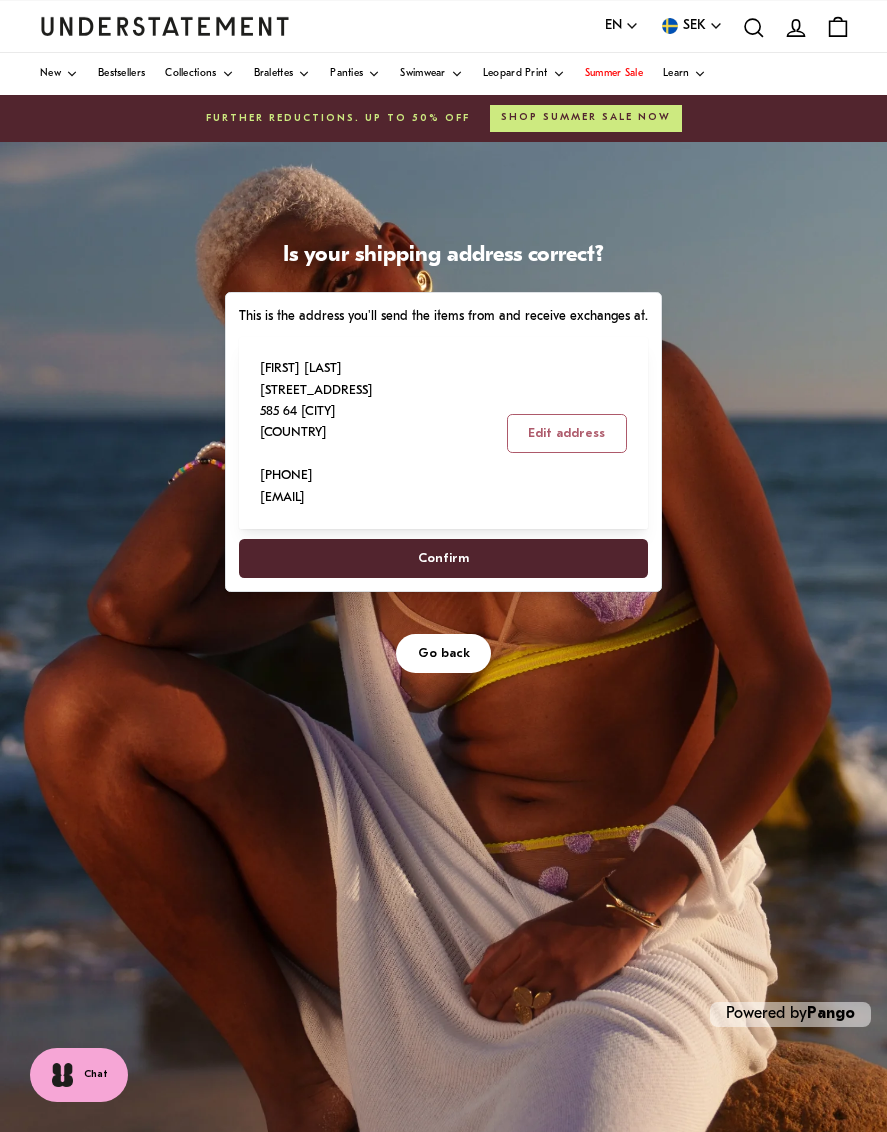 click on "Confirm" at bounding box center [443, 558] 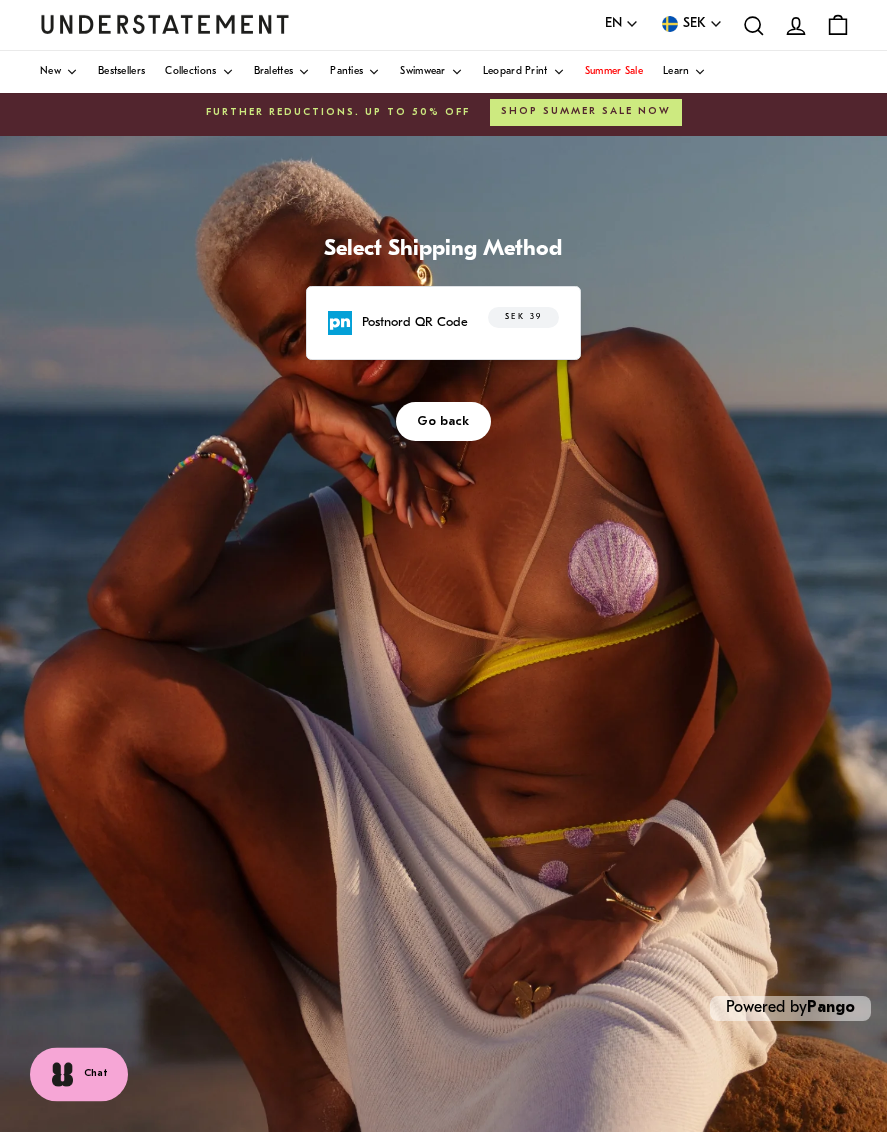 scroll, scrollTop: 10, scrollLeft: 0, axis: vertical 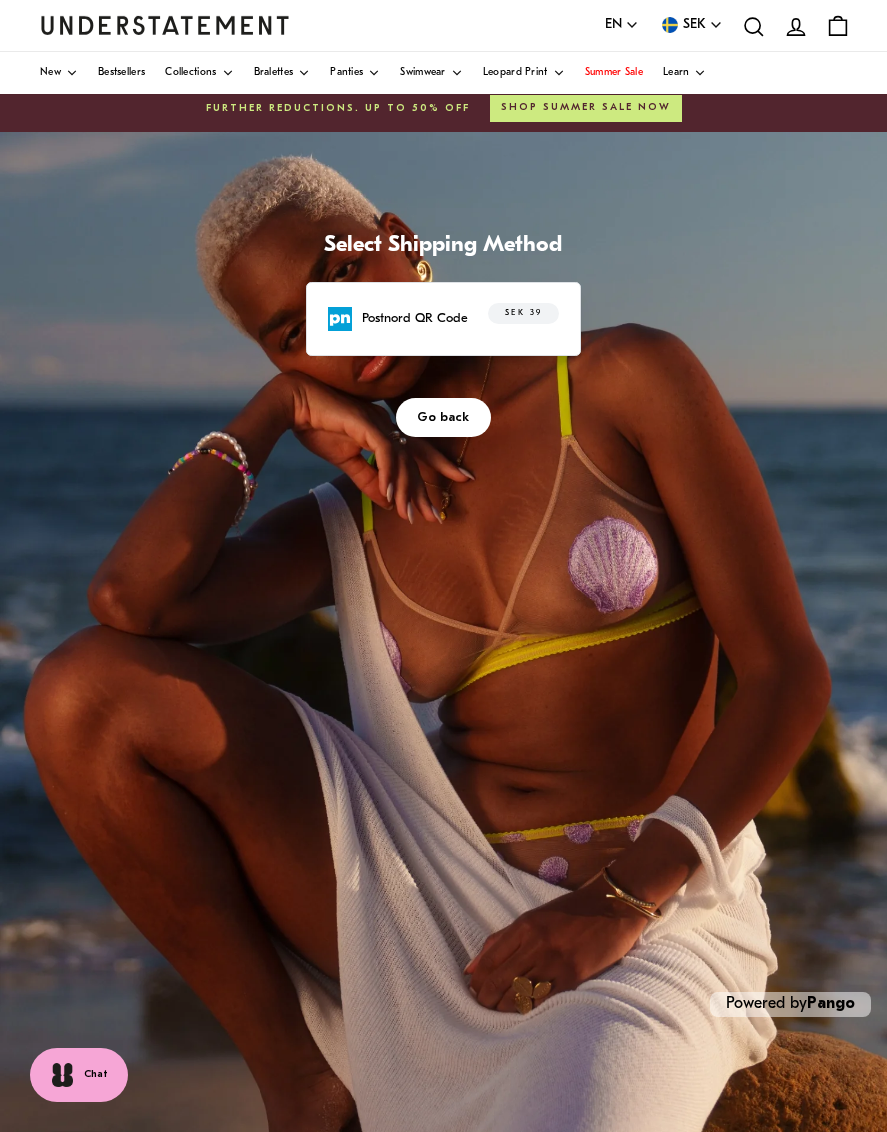 click on "SEK 39" at bounding box center [524, 314] 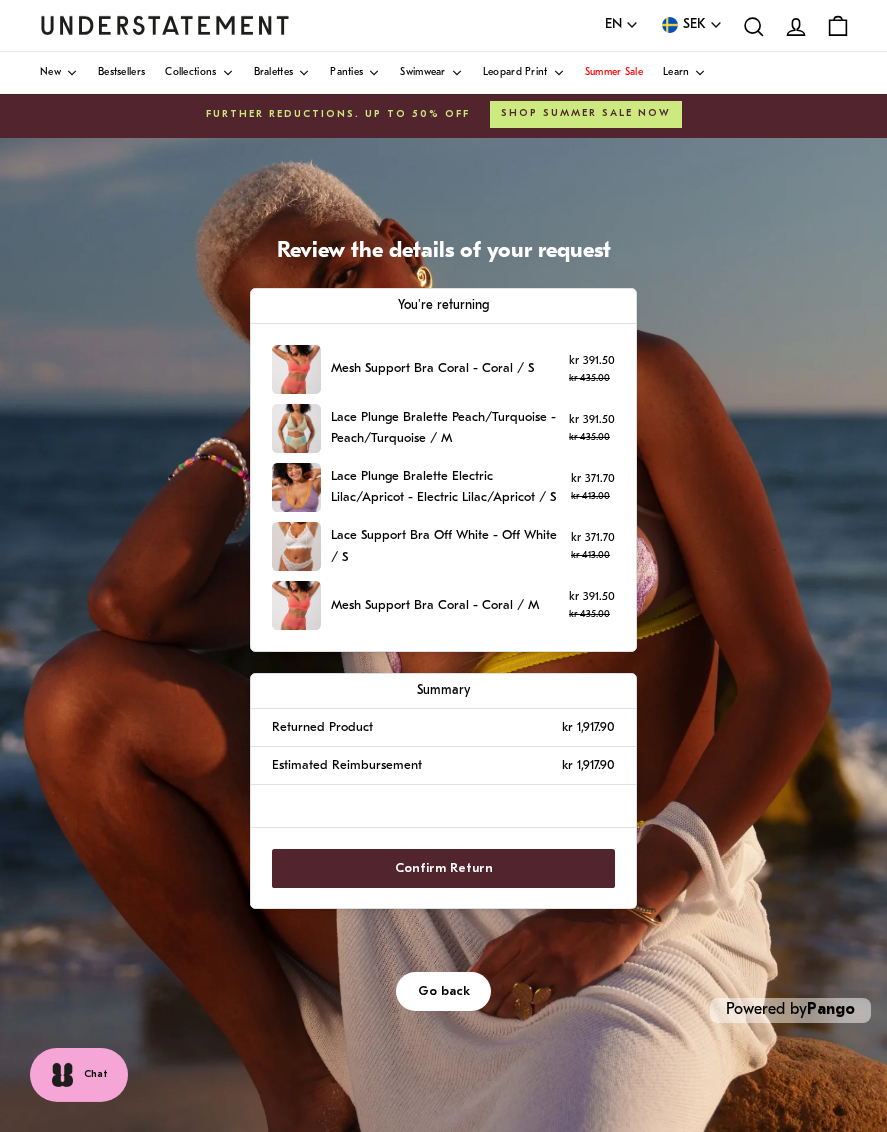 scroll, scrollTop: 10, scrollLeft: 0, axis: vertical 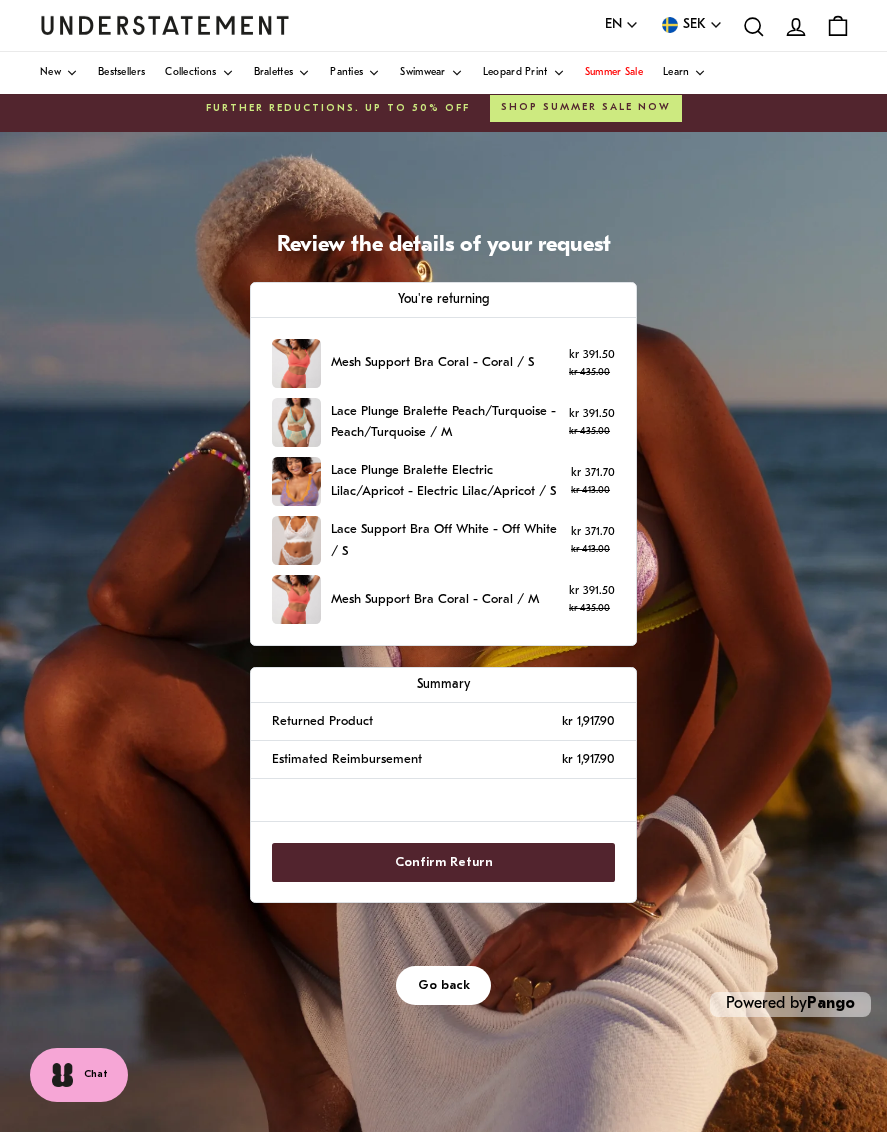 click on "Go back" at bounding box center [444, 985] 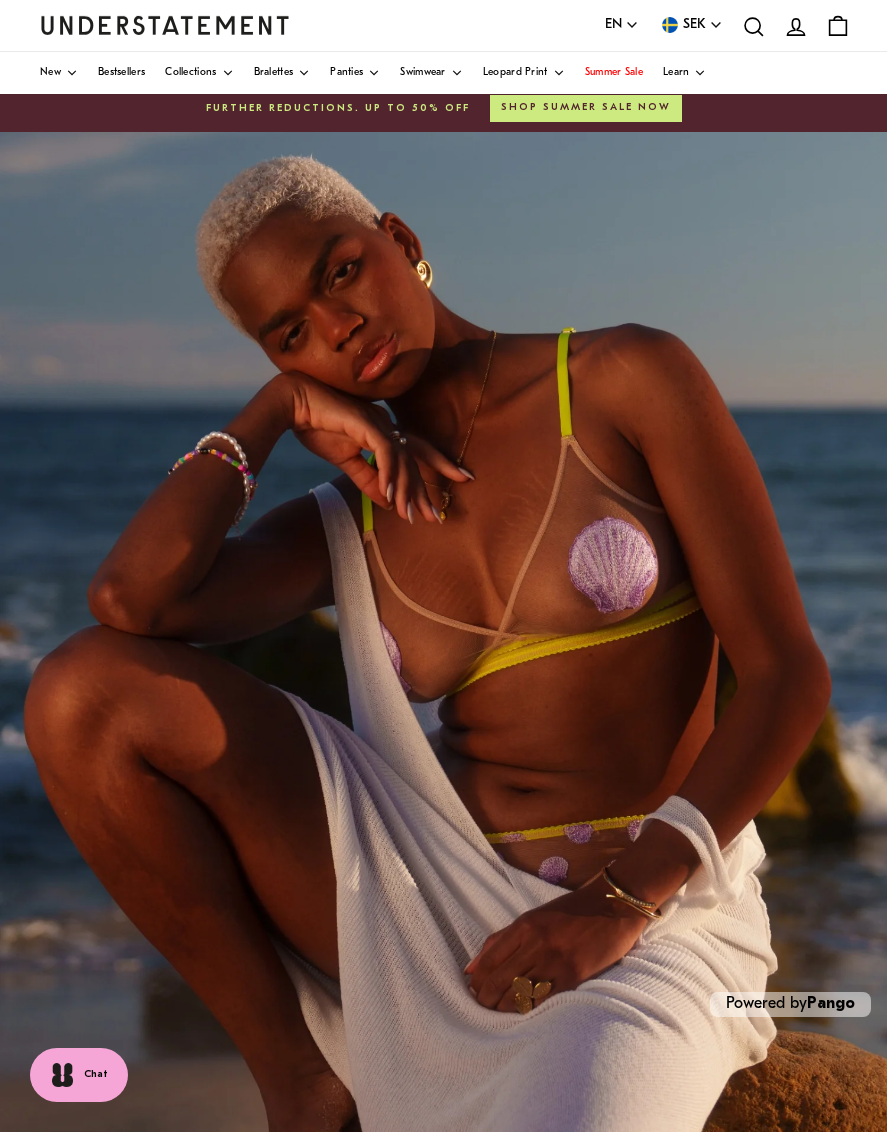 scroll, scrollTop: 0, scrollLeft: 0, axis: both 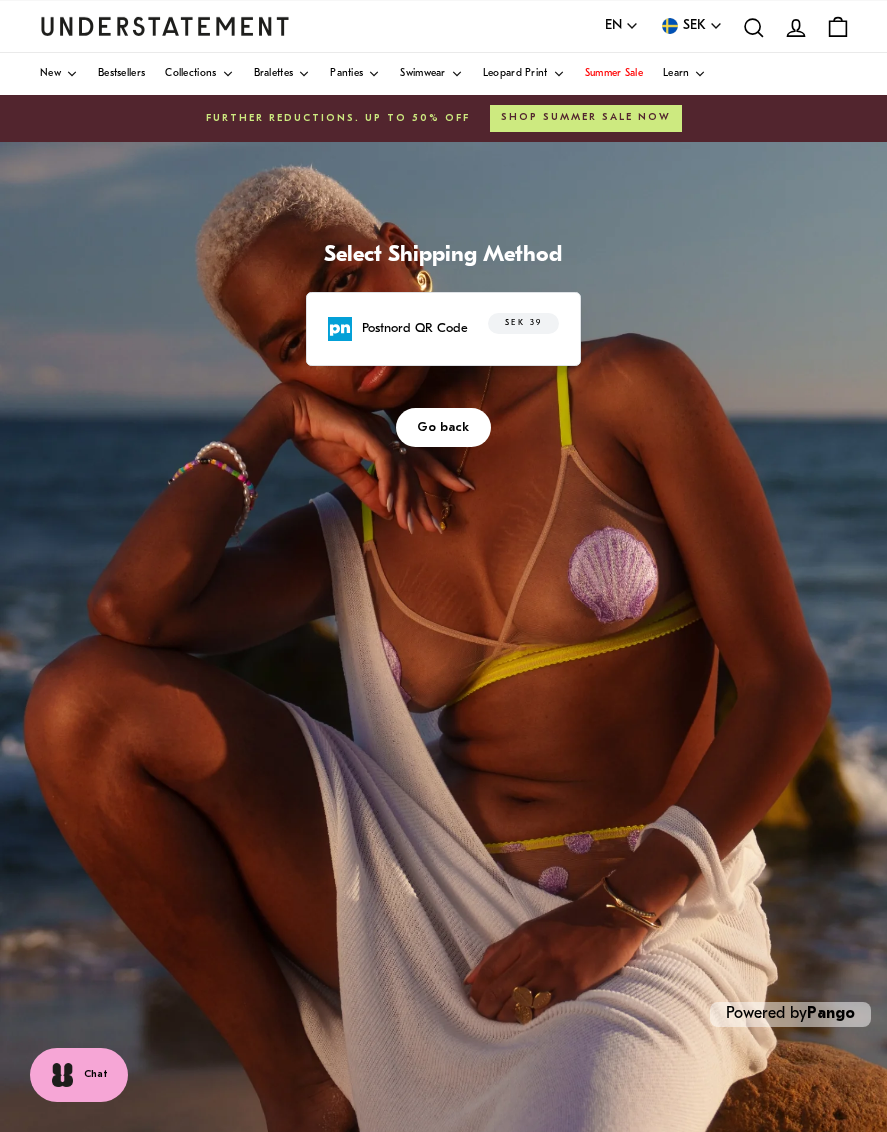 click on "Go back" at bounding box center [443, 427] 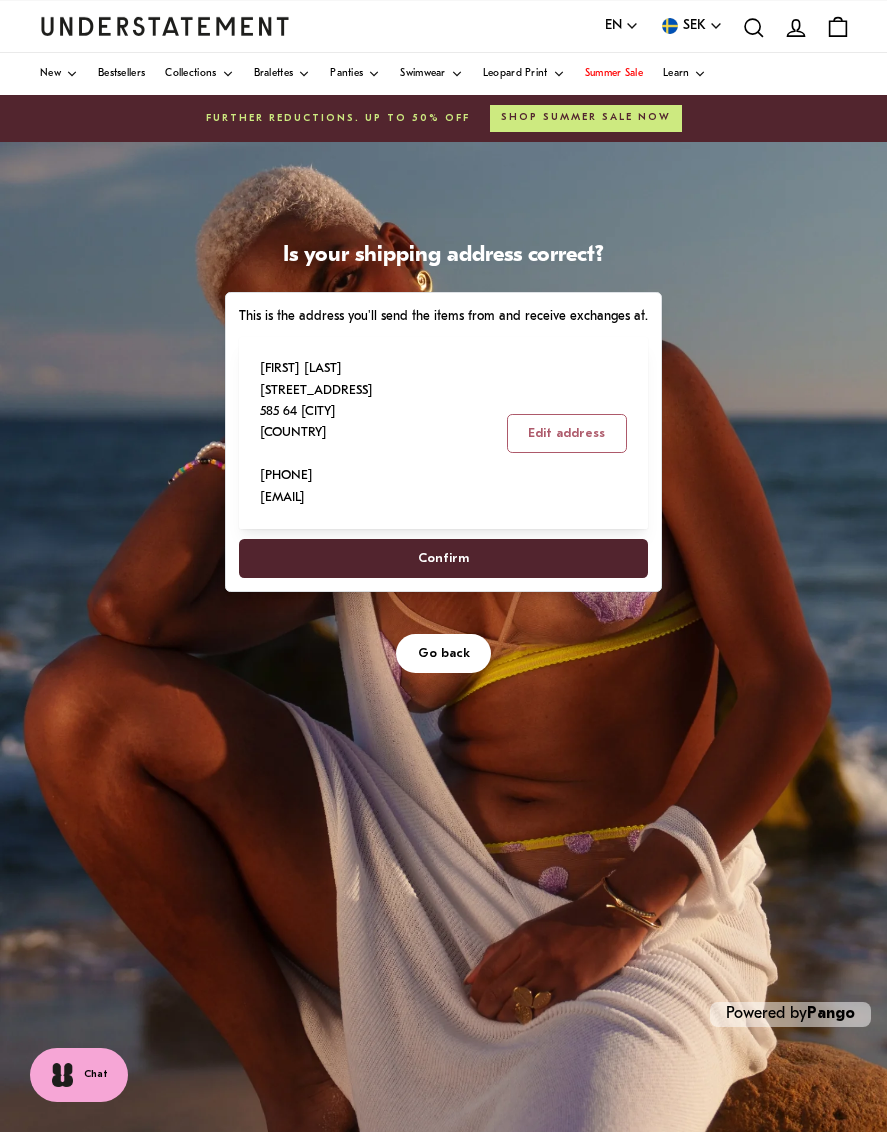click on "Go back" at bounding box center (444, 653) 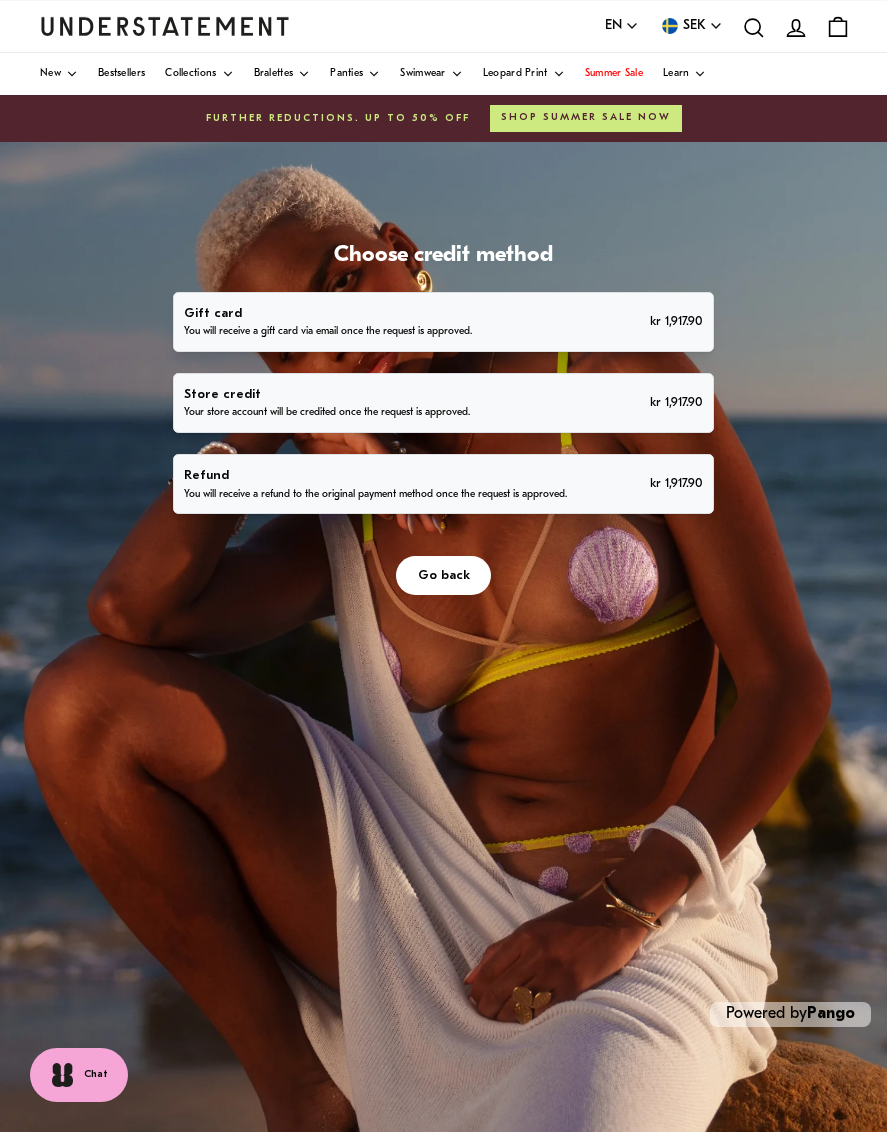click on "Go back" at bounding box center [444, 575] 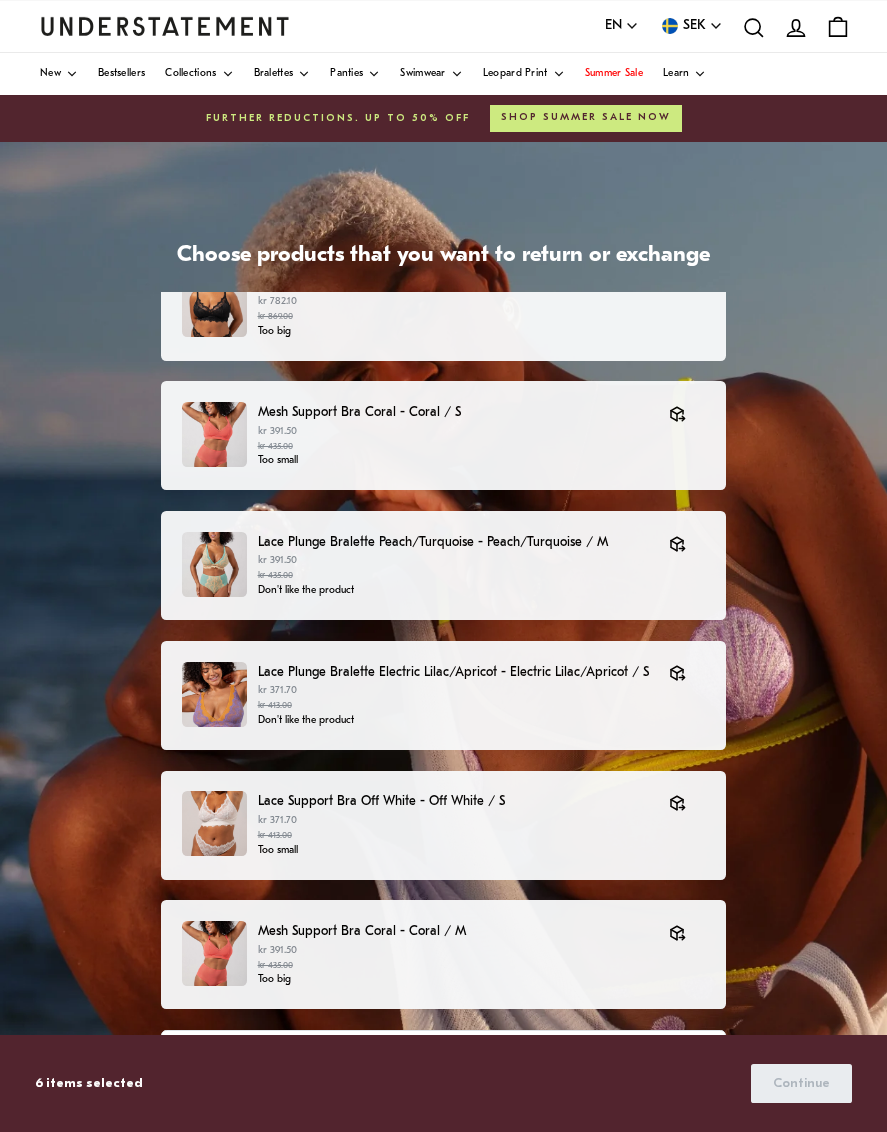 scroll, scrollTop: 39, scrollLeft: 0, axis: vertical 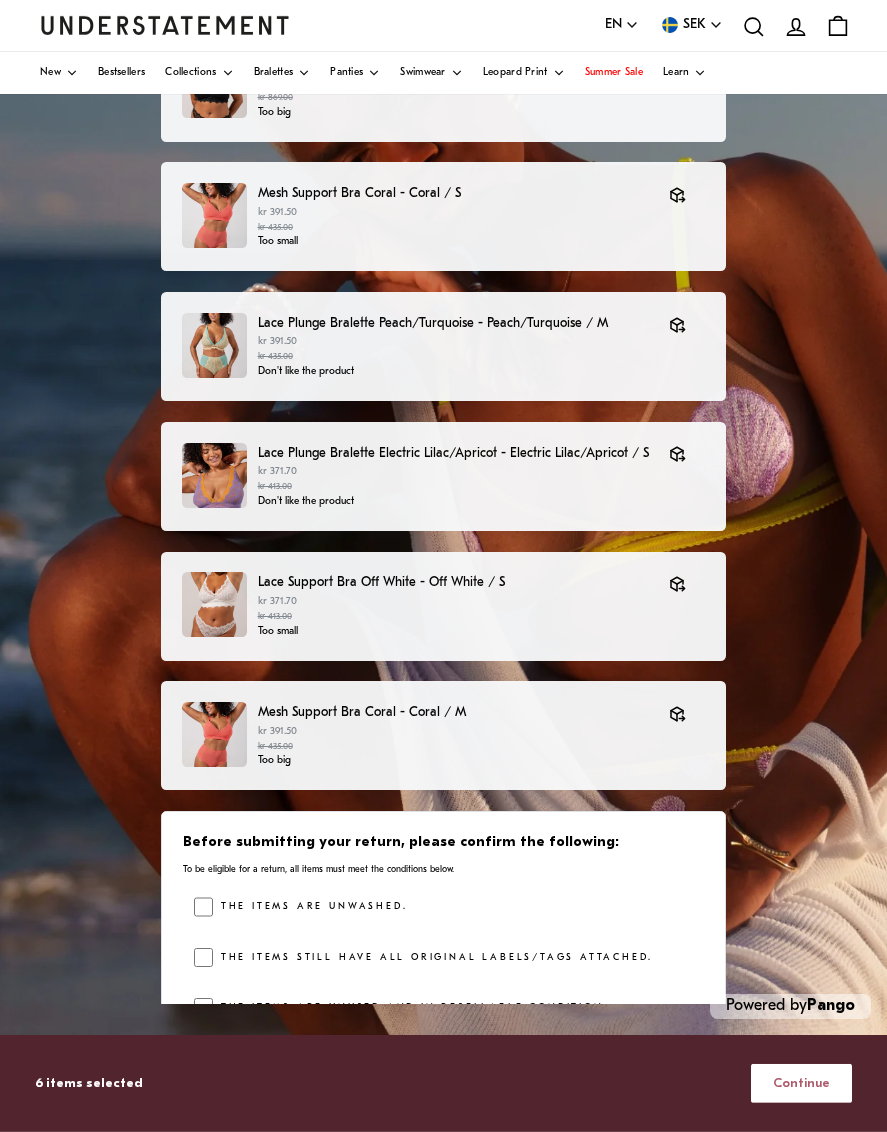 click on "Continue" at bounding box center [801, 1083] 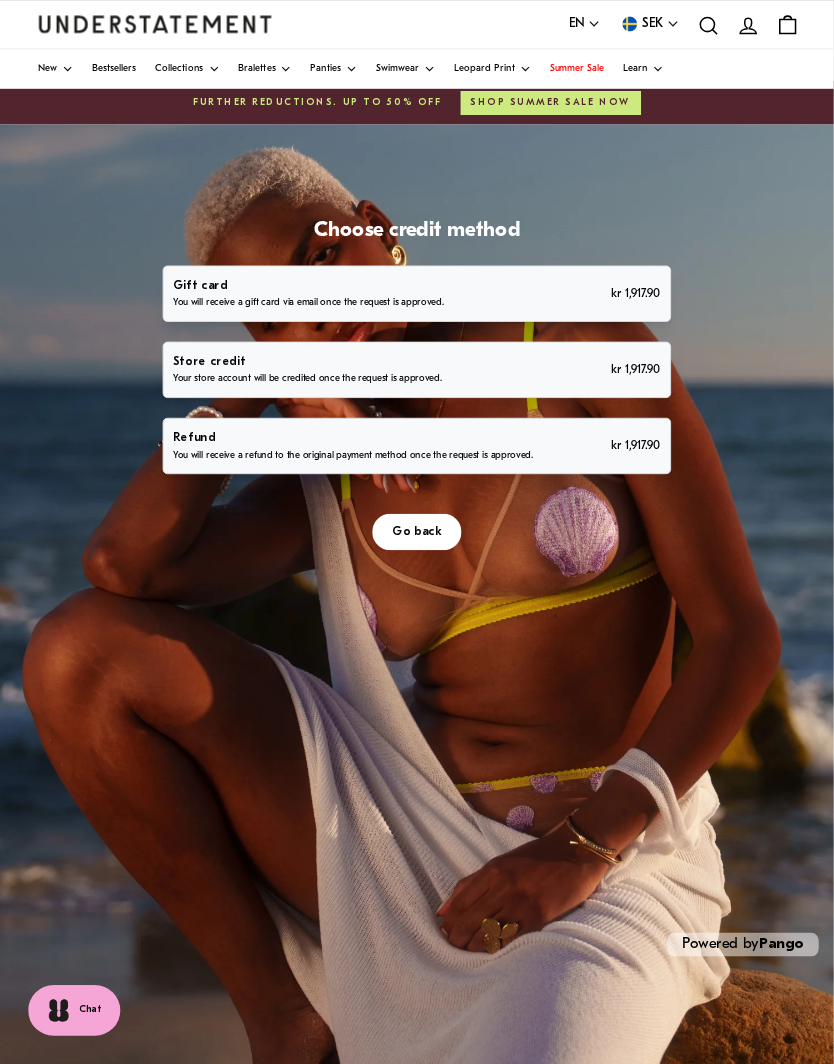 scroll, scrollTop: 74, scrollLeft: 0, axis: vertical 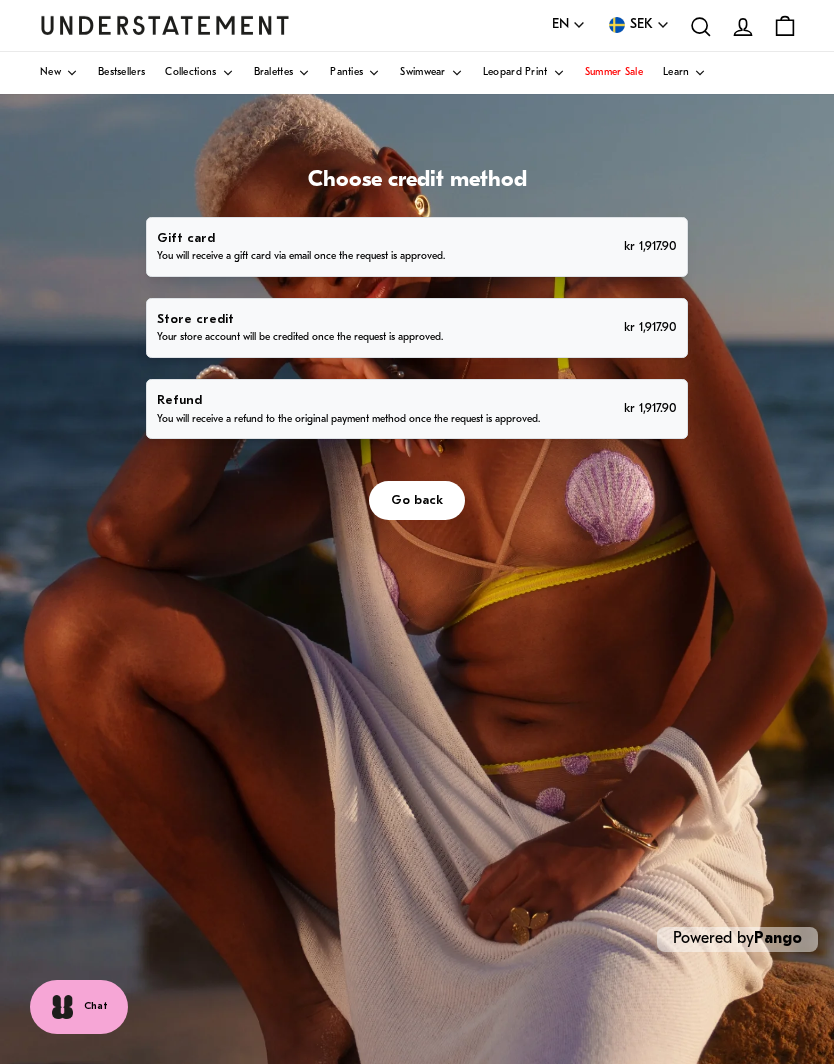 click on "Chat" at bounding box center [79, 1007] 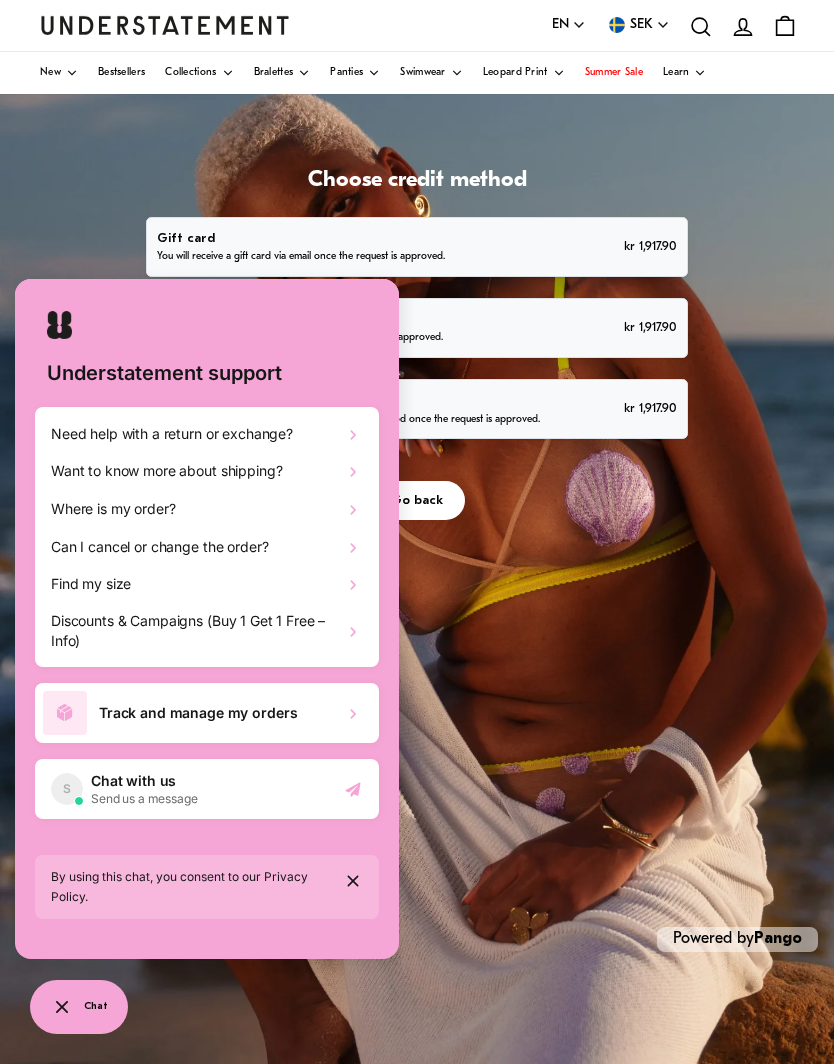 scroll, scrollTop: 0, scrollLeft: 0, axis: both 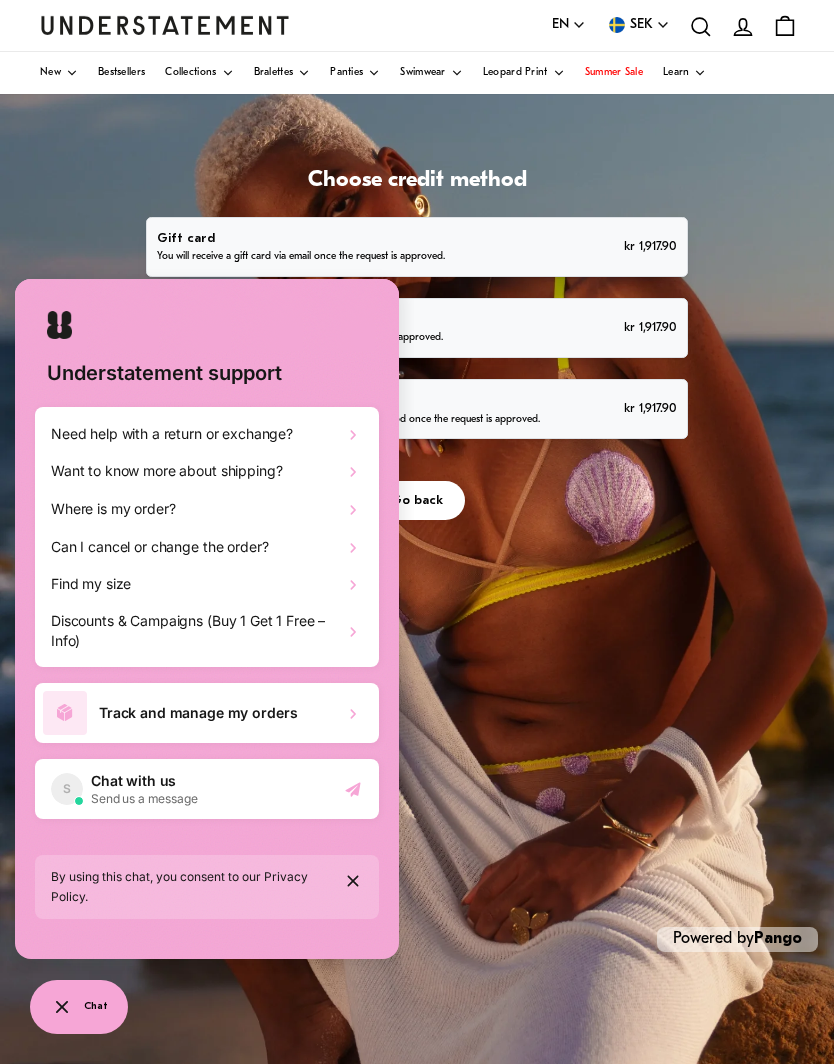 click on "Need help with a return or exchange?" at bounding box center (207, 434) 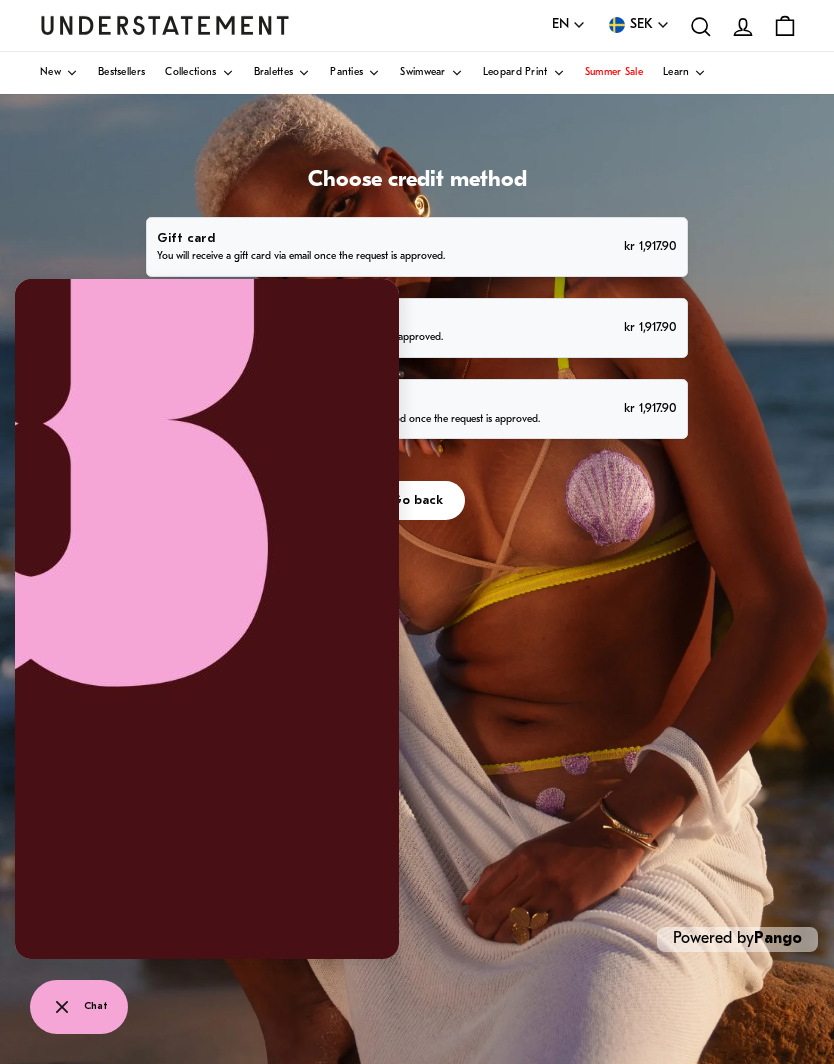 scroll, scrollTop: 6, scrollLeft: 0, axis: vertical 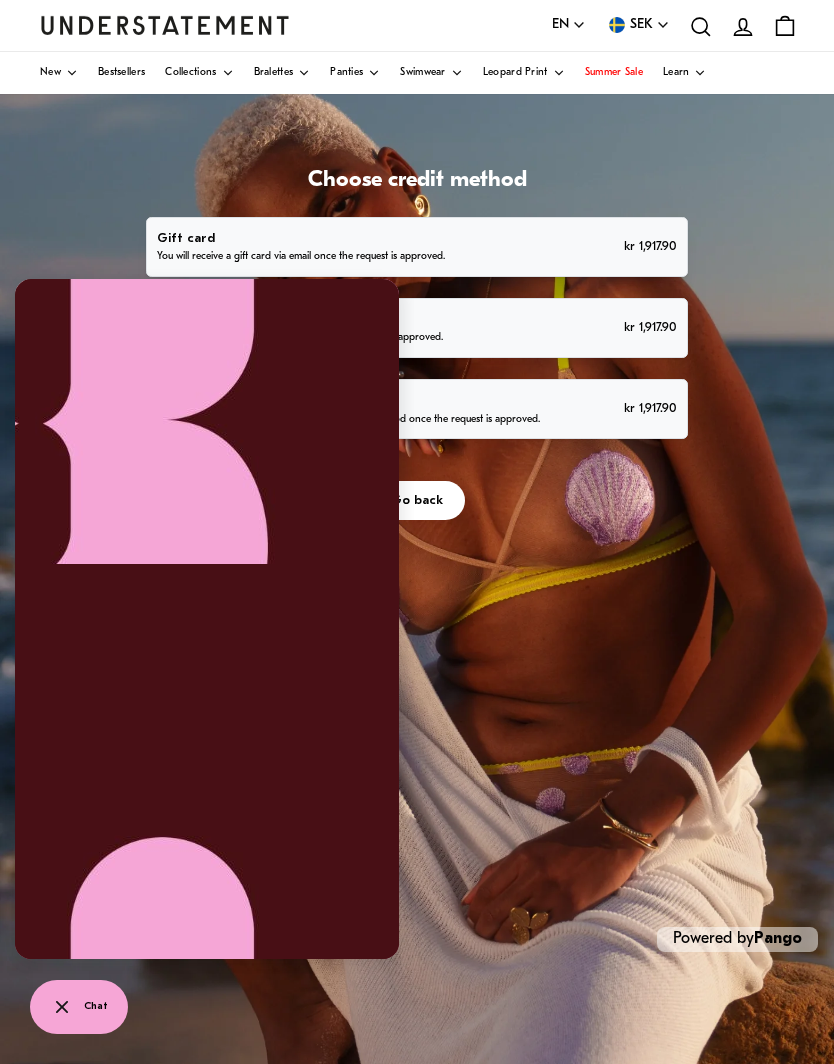 click on "Chat" at bounding box center [79, 1007] 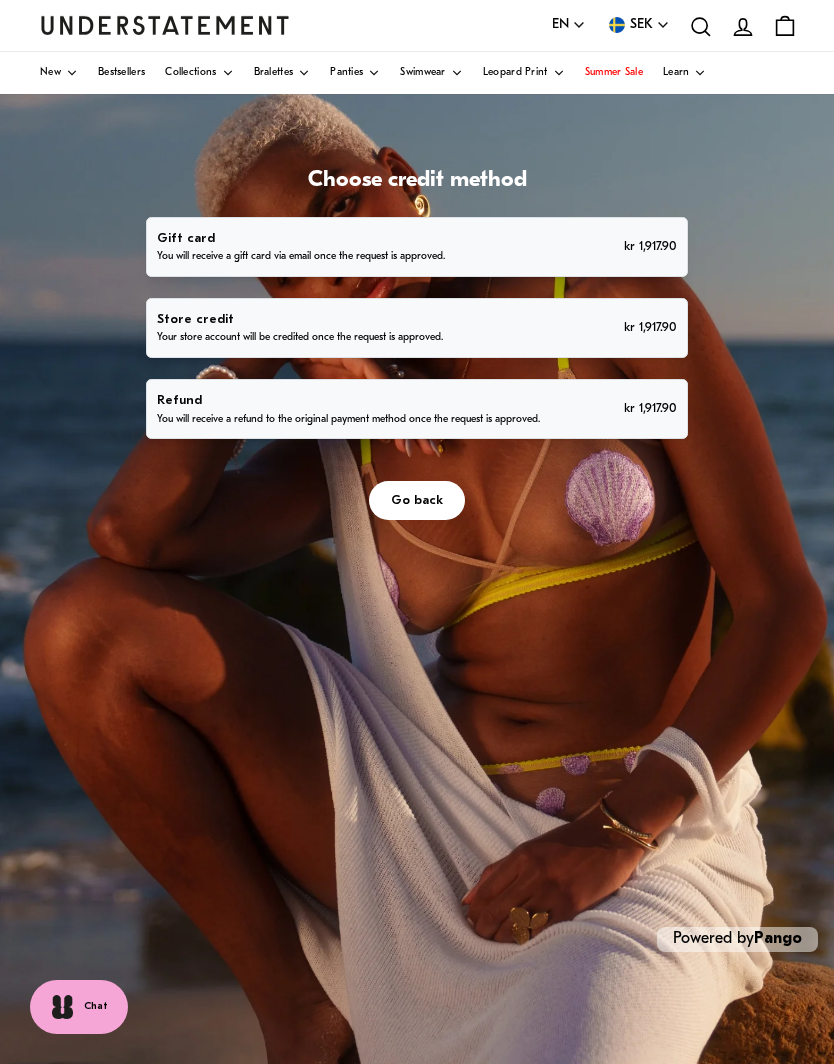 click on "Chat" at bounding box center [96, 1007] 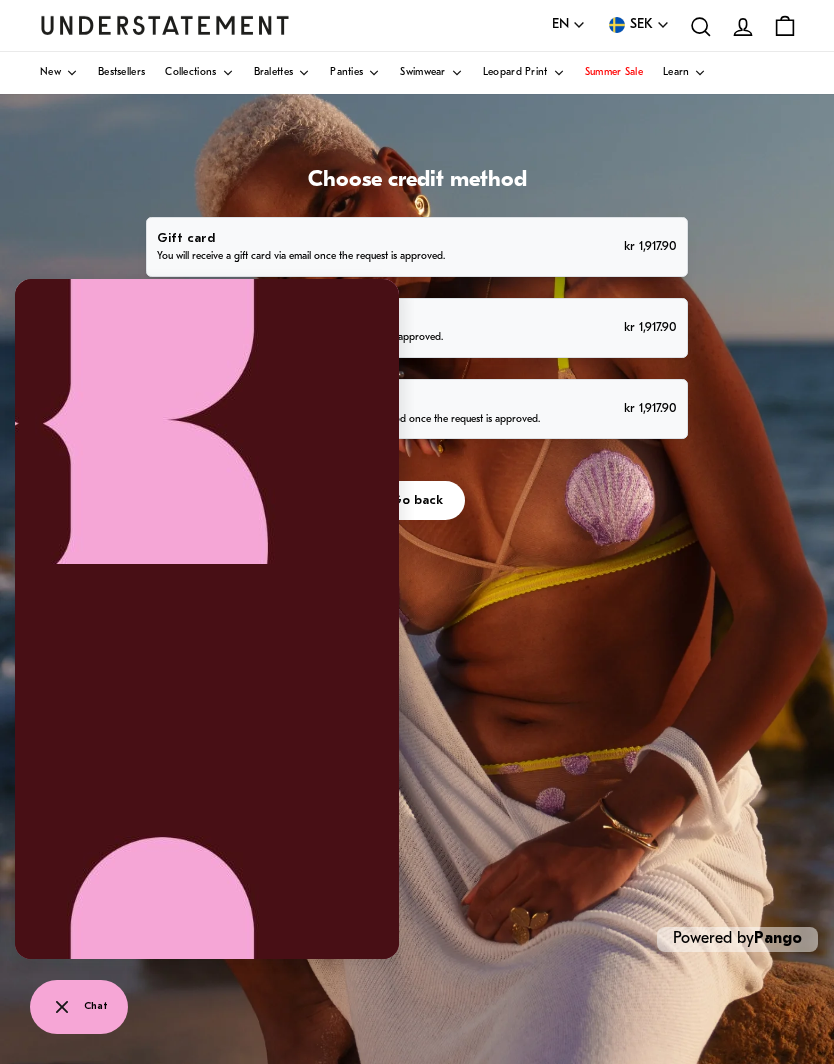 scroll, scrollTop: 0, scrollLeft: 0, axis: both 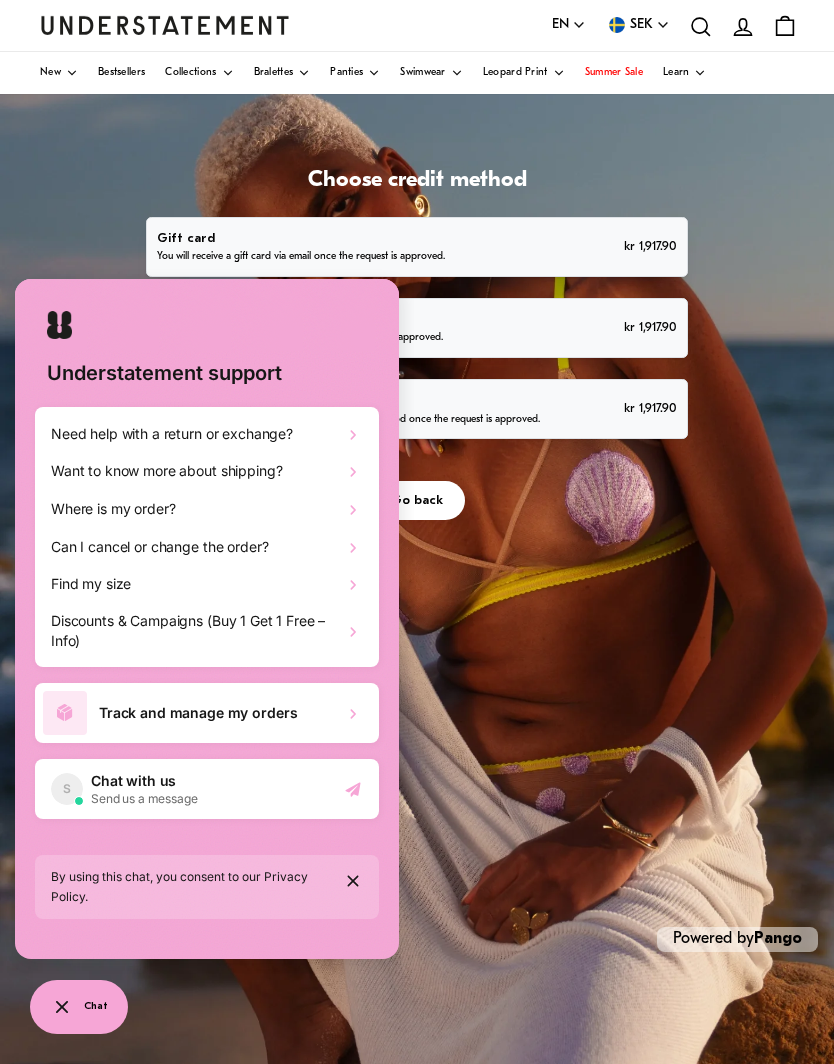 click on "S Chat with us Send us a message" at bounding box center (207, 789) 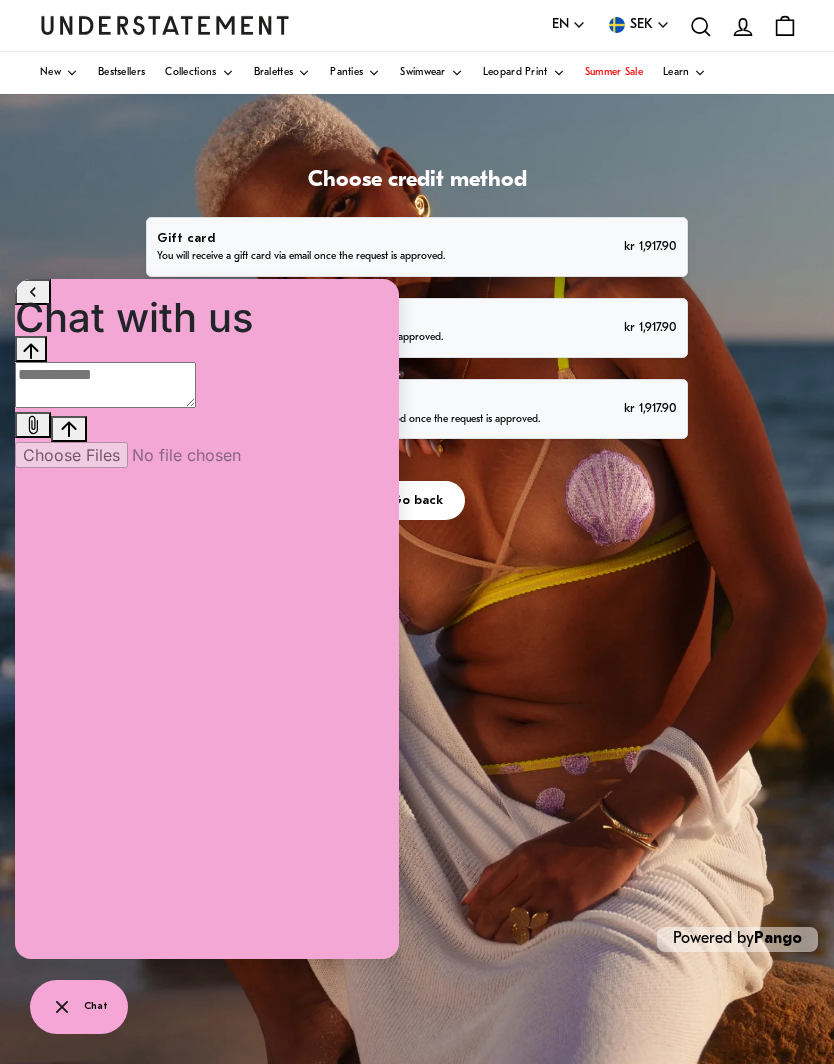 click at bounding box center (105, 385) 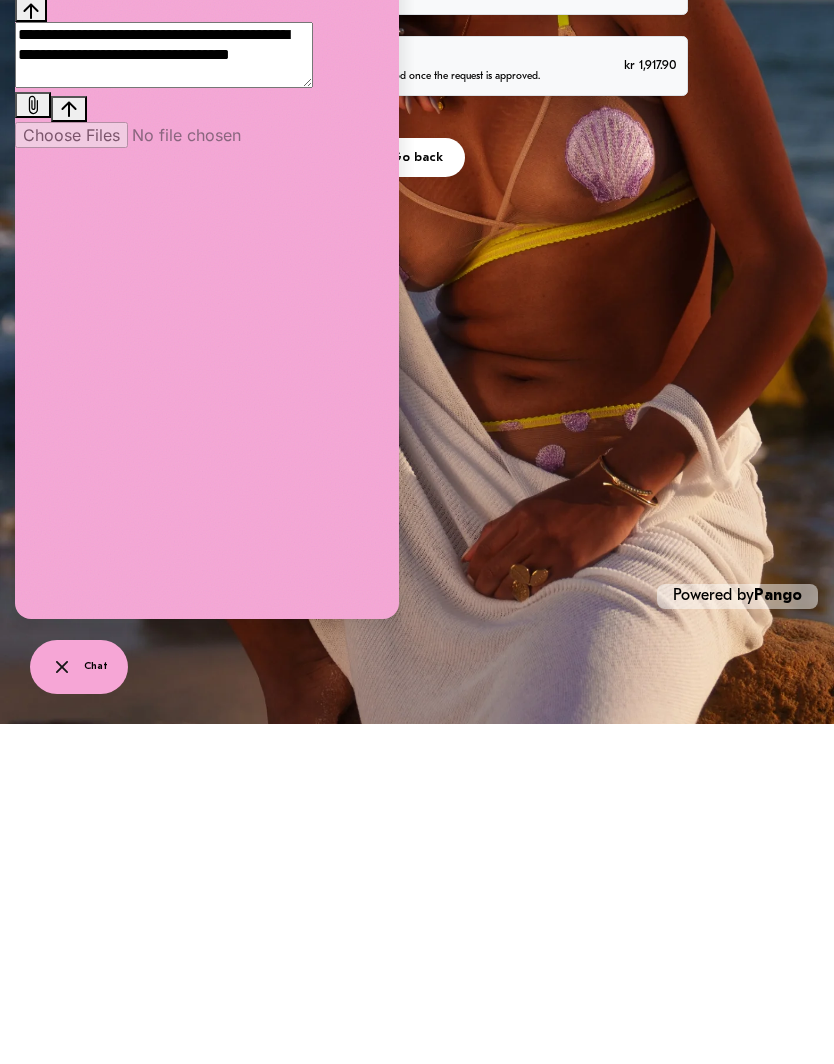type on "**********" 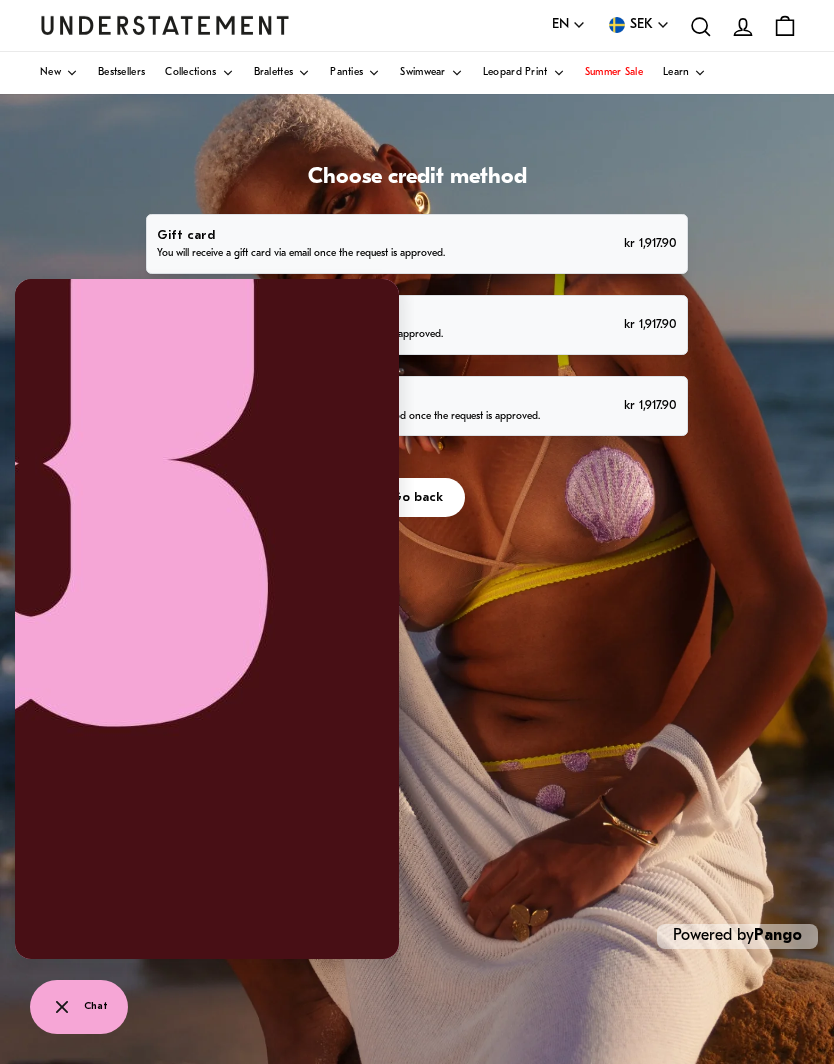 scroll, scrollTop: 279, scrollLeft: 0, axis: vertical 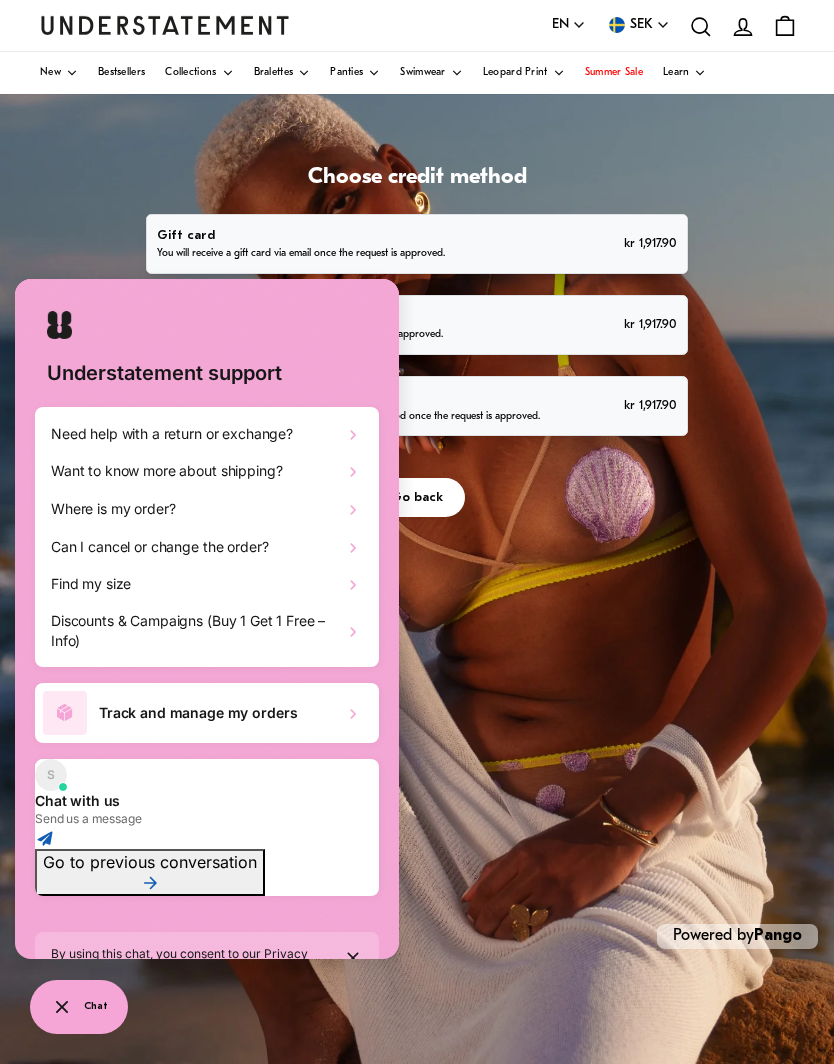 click on "Learn" at bounding box center [685, 73] 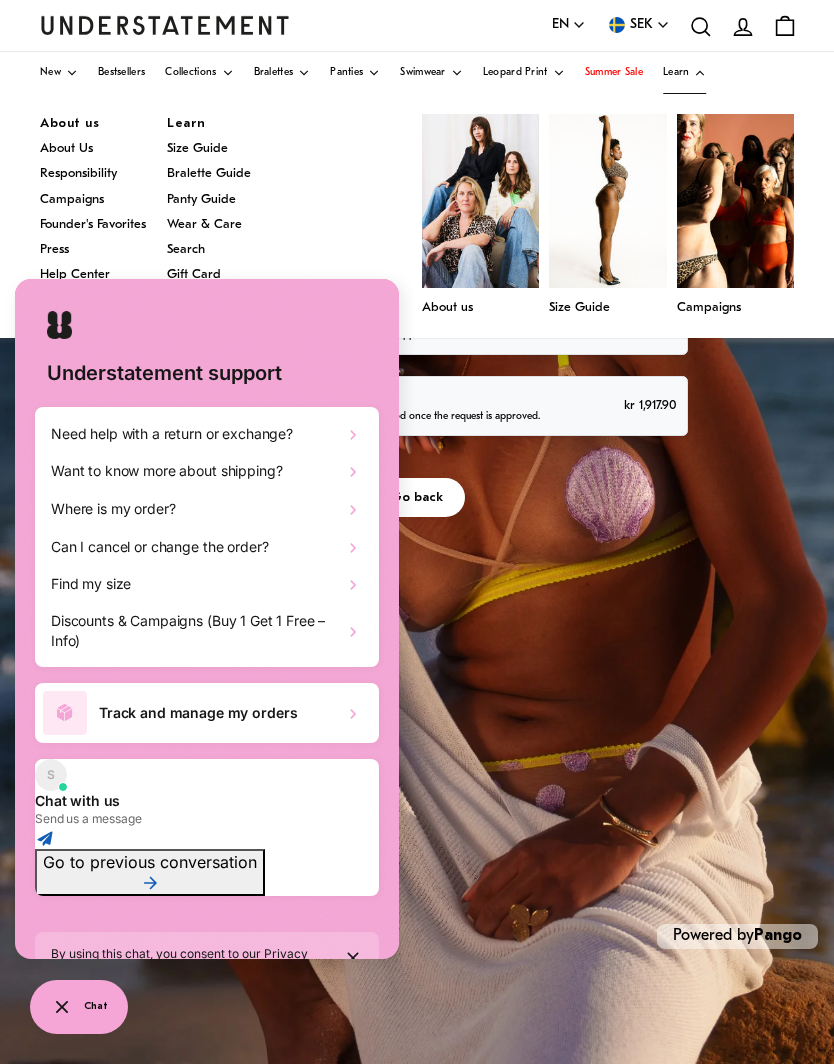 scroll, scrollTop: 0, scrollLeft: 0, axis: both 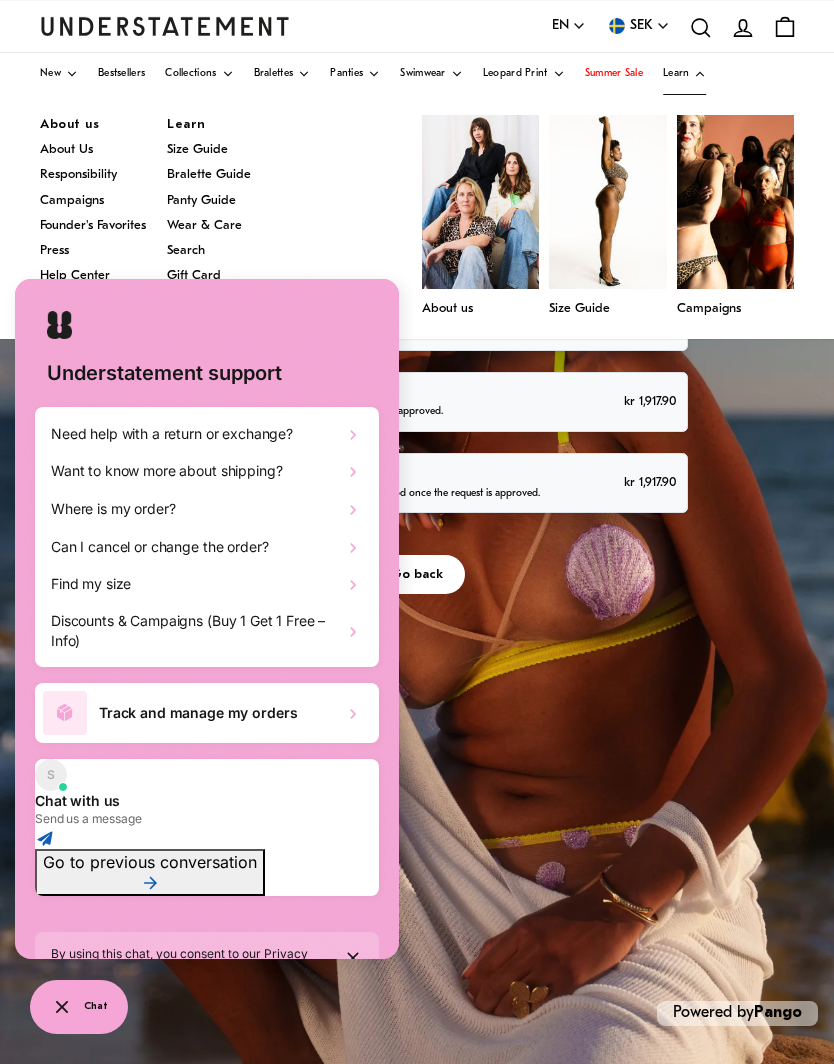 click on "Choose credit method Gift card You will receive a gift card via email once the request is approved. kr 1,917.90 Store credit Your store account will be credited once the request is approved. kr 1,917.90 Refund You will receive a refund to the original payment method once the request is approved. kr 1,917.90 Go back
Powered by  Pango" at bounding box center [417, 641] 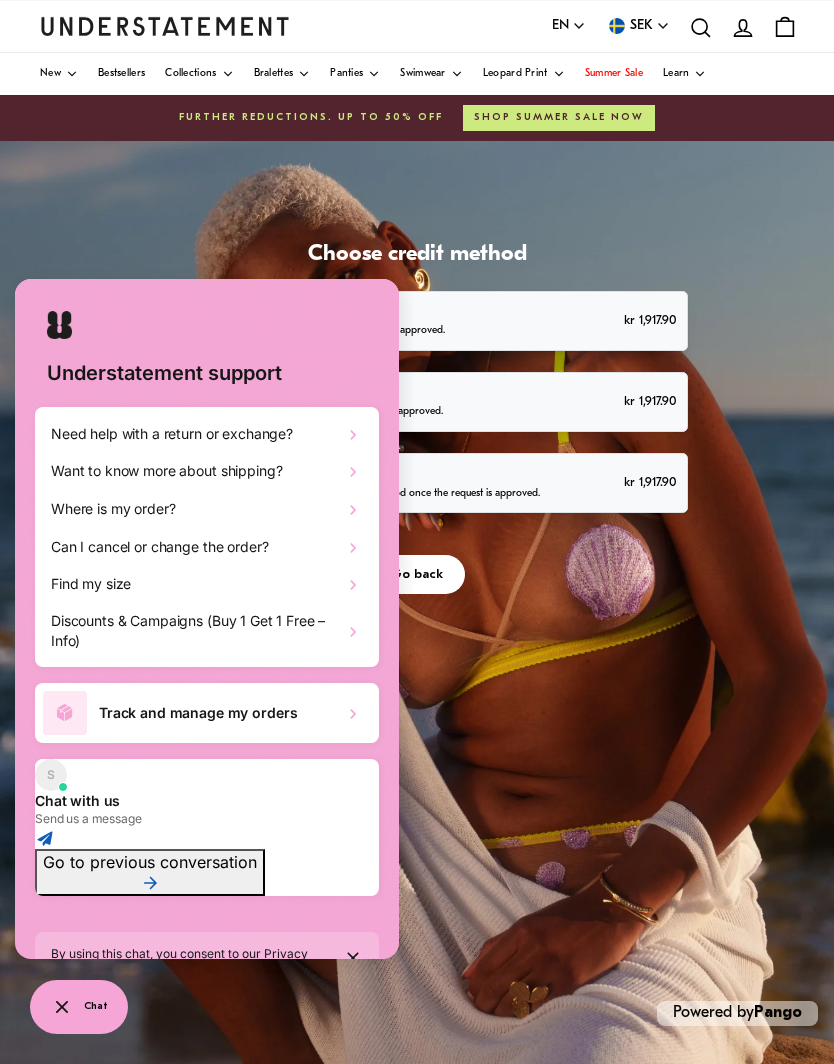 click on "Denna webbplats använder cookies för att säkerställa att du får den bästa upplevelsen.  Läs mer Preferenser Acceptera Neka
Hantera samtyckeinställningar
Avvisa alla
Acceptera alla
Vi använder cookies för att optimera webbplatsens funktionalitet, analysera prestanda och ge dig personlig upplevelse. Vissa kakor är viktiga för att webbplatsen ska fungera och fungera korrekt. Dessa cookies kan inte inaktiveras. I det här fönstret kan du hantera dina preferenser för cookies.
Strikt nödvändiga kakor
Alltid tillåtna
Dessa cookies är viktiga för att du ska kunna flytta runt på webbplatsen och använda dess funktioner, till exempel att komma åt säkra områden på webbplatsen. Webbplatsen kan inte fungera korrekt utan dessa cookies.
Information om cookies
Namn secure_customer_sig Leverantör Shopify Domän www.shopunderstatement.com Väg / Typ Förstapartskakor (Cookie) Varaktighet /" at bounding box center [417, 570] 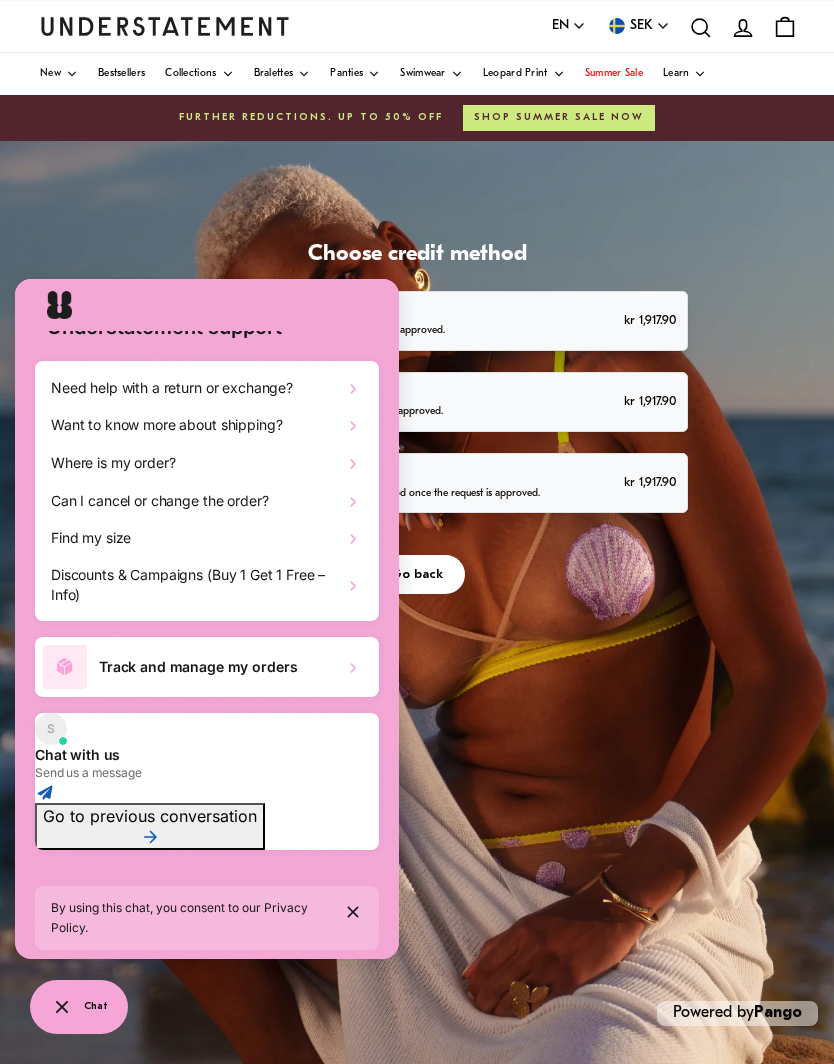 scroll, scrollTop: 45, scrollLeft: 0, axis: vertical 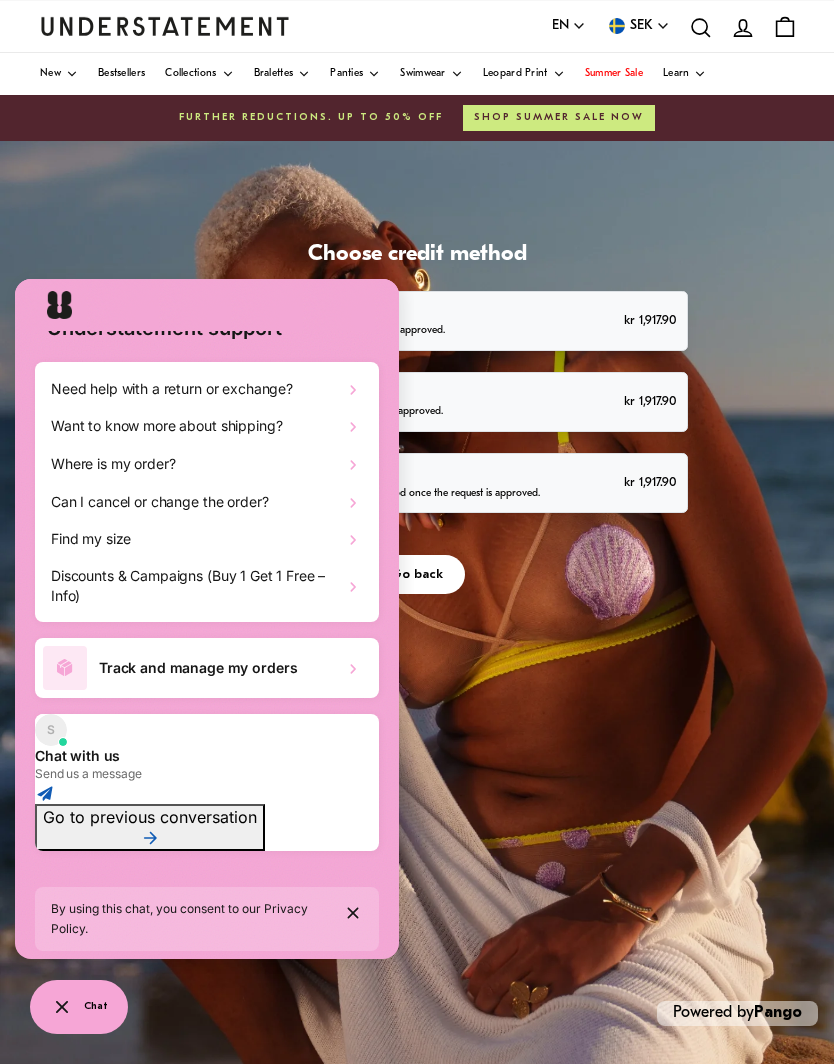 click on "Denna webbplats använder cookies för att säkerställa att du får den bästa upplevelsen.  Läs mer Preferenser Acceptera Neka
Hantera samtyckeinställningar
Avvisa alla
Acceptera alla
Vi använder cookies för att optimera webbplatsens funktionalitet, analysera prestanda och ge dig personlig upplevelse. Vissa kakor är viktiga för att webbplatsen ska fungera och fungera korrekt. Dessa cookies kan inte inaktiveras. I det här fönstret kan du hantera dina preferenser för cookies.
Strikt nödvändiga kakor
Alltid tillåtna
Dessa cookies är viktiga för att du ska kunna flytta runt på webbplatsen och använda dess funktioner, till exempel att komma åt säkra områden på webbplatsen. Webbplatsen kan inte fungera korrekt utan dessa cookies.
Information om cookies
Namn secure_customer_sig Leverantör Shopify Domän www.shopunderstatement.com Väg / Typ Förstapartskakor (Cookie) Varaktighet /" at bounding box center (417, 570) 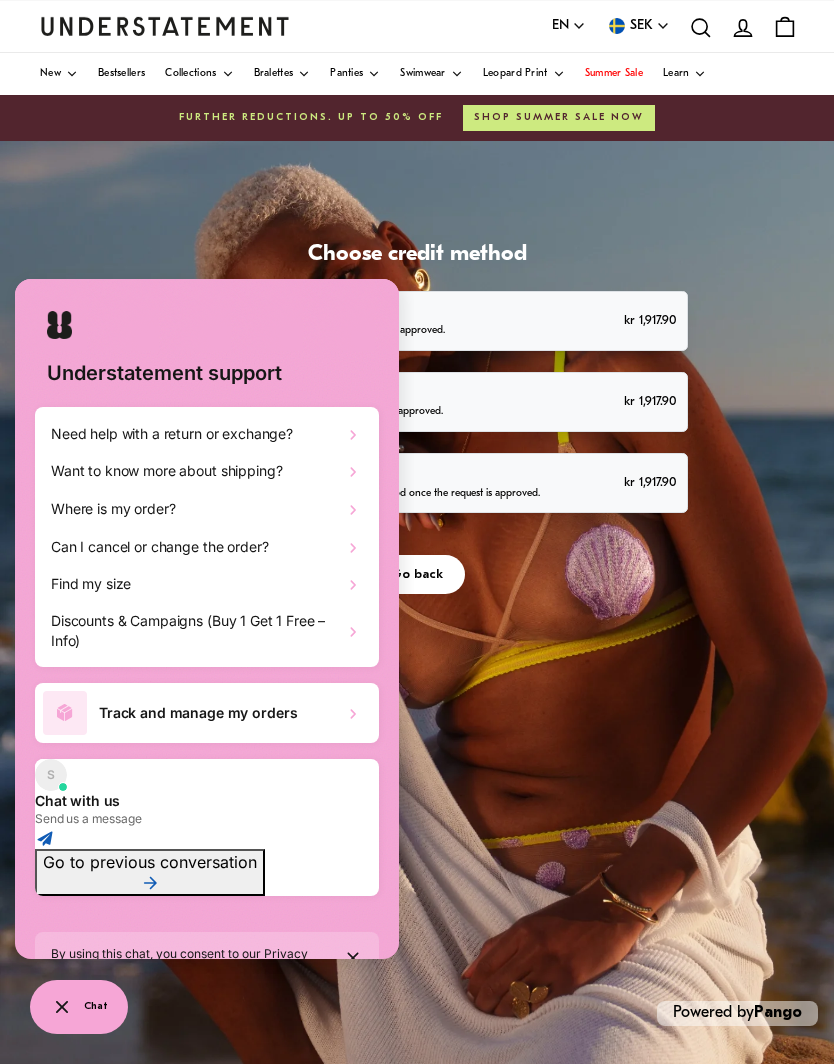scroll, scrollTop: 0, scrollLeft: 0, axis: both 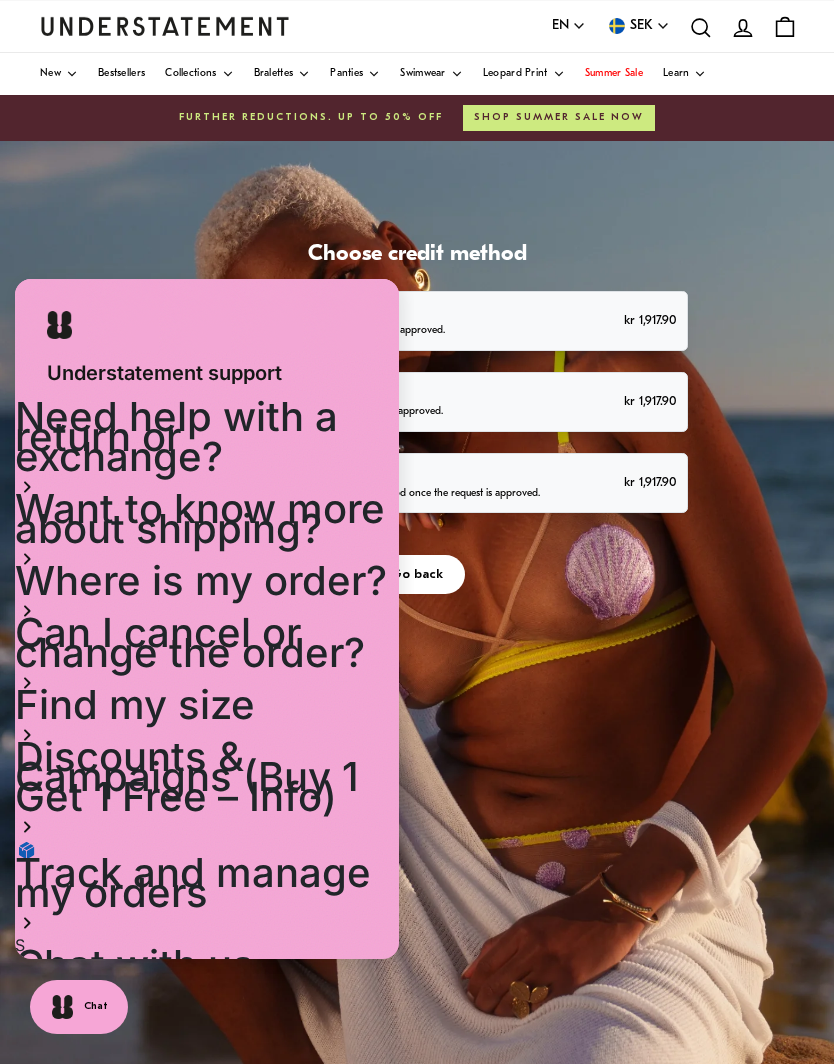 click on "Choose credit method Gift card You will receive a gift card via email once the request is approved. kr 1,917.90 Store credit Your store account will be credited once the request is approved. kr 1,917.90 Refund You will receive a refund to the original payment method once the request is approved. kr 1,917.90 Go back
Powered by  Pango" at bounding box center [417, 641] 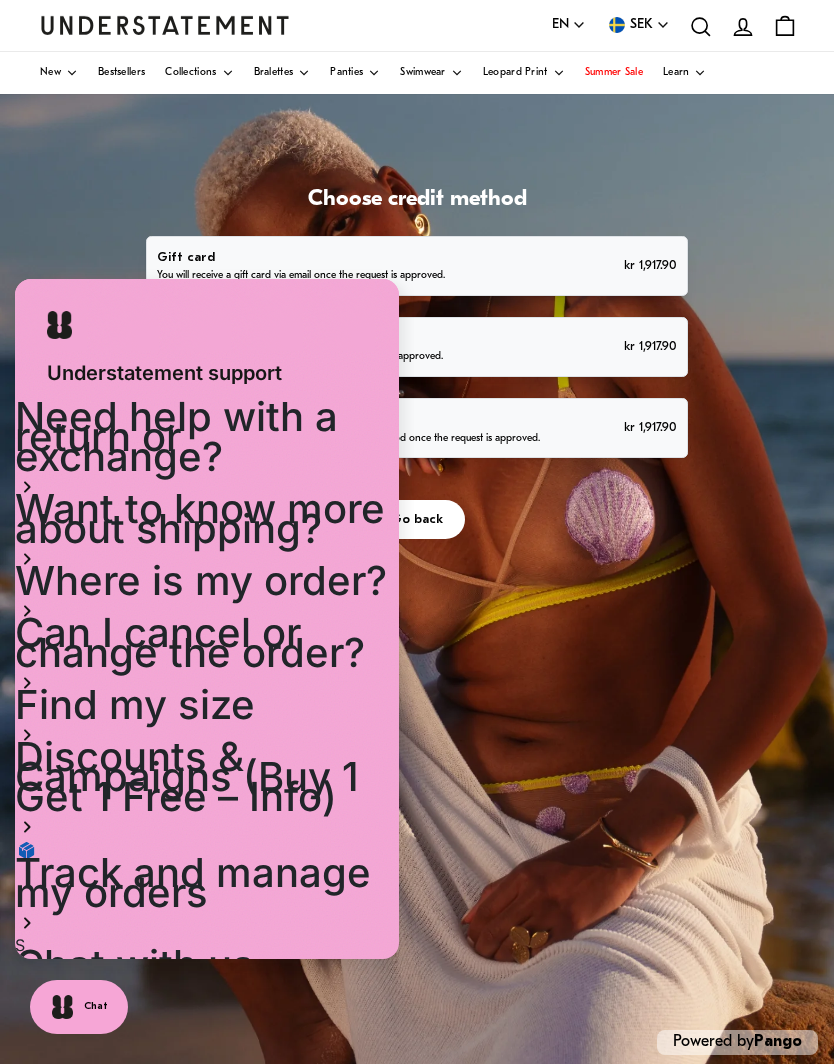 scroll, scrollTop: 77, scrollLeft: 0, axis: vertical 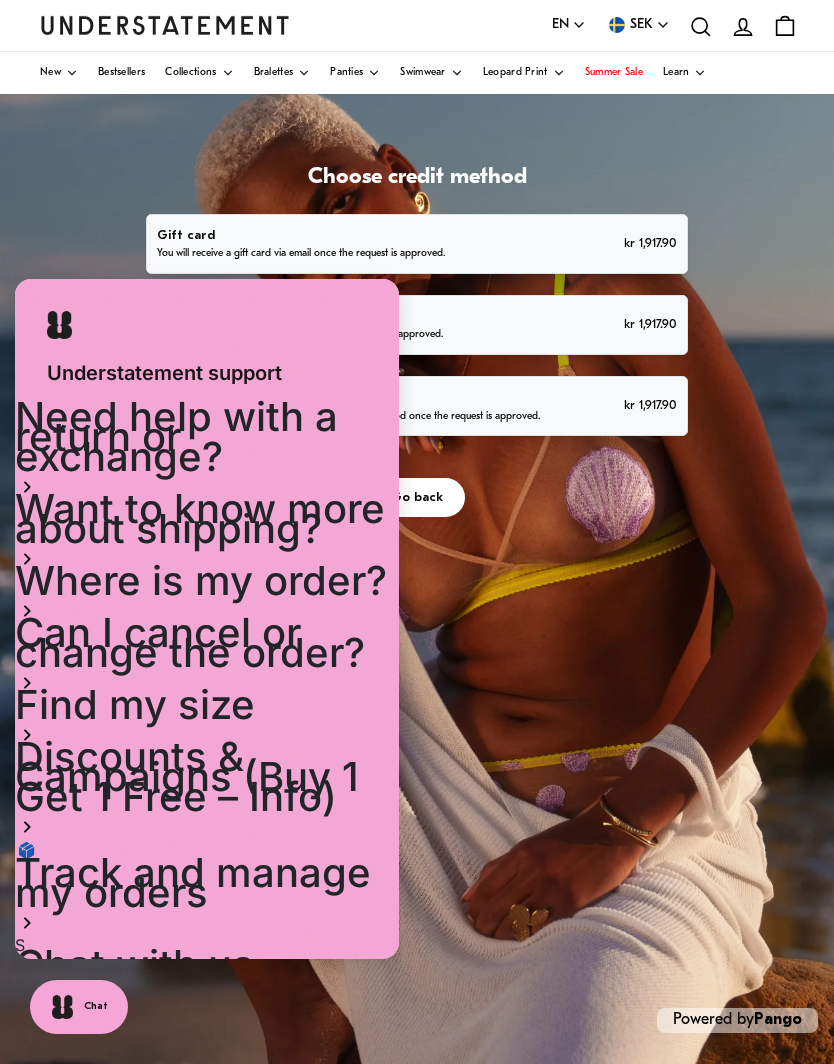 click on "kr 1,917.90" at bounding box center (650, 405) 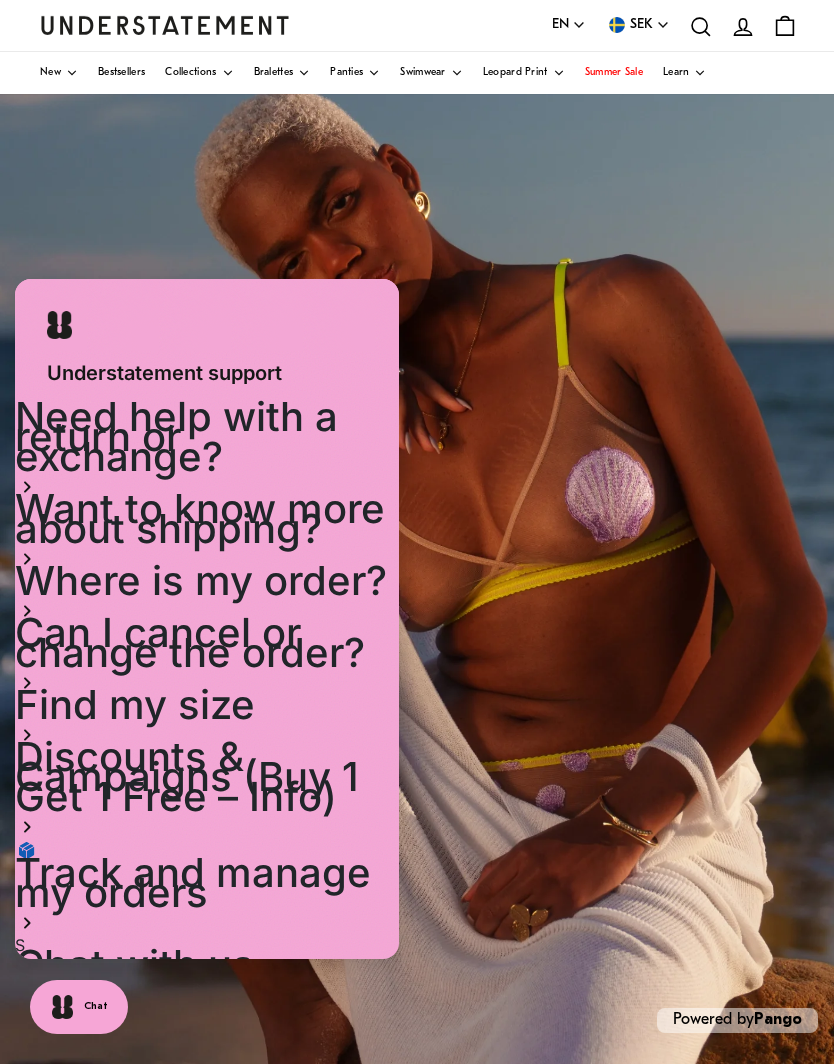 scroll, scrollTop: 0, scrollLeft: 0, axis: both 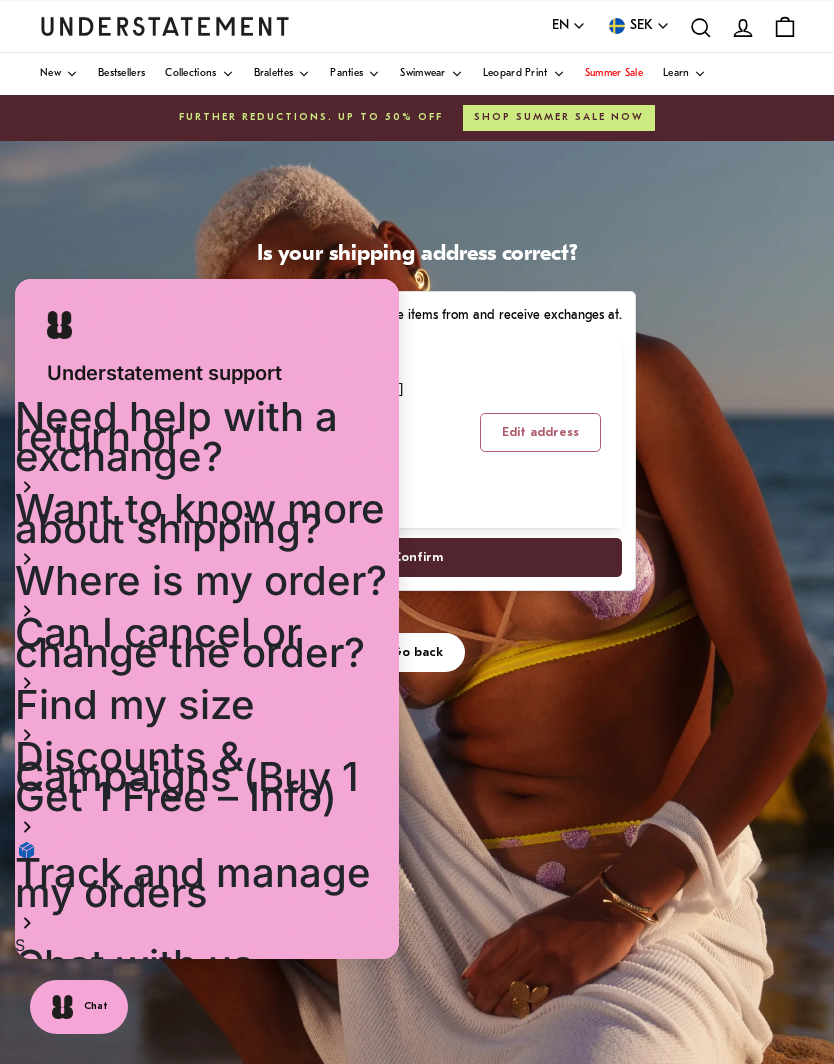 click at bounding box center [59, 325] 